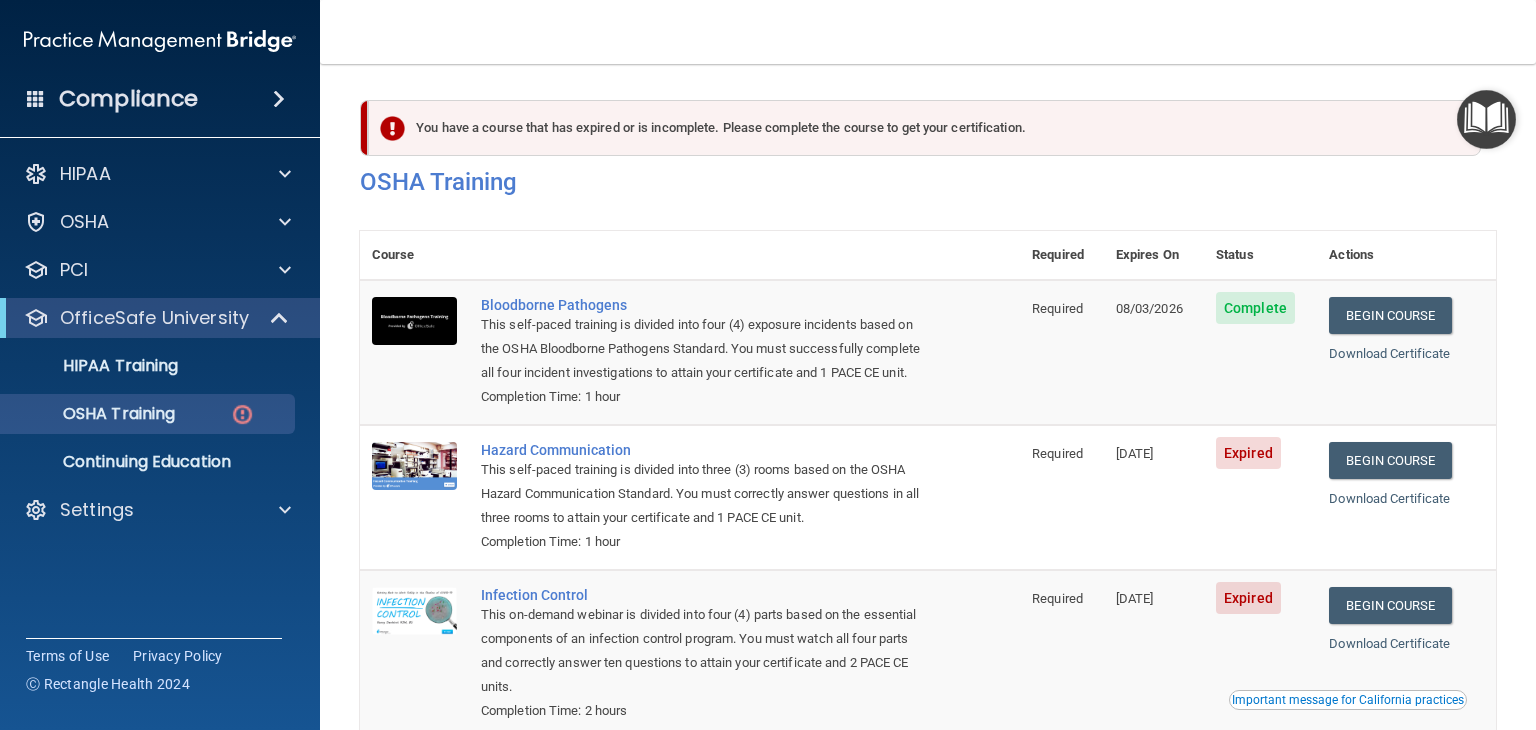 scroll, scrollTop: 0, scrollLeft: 0, axis: both 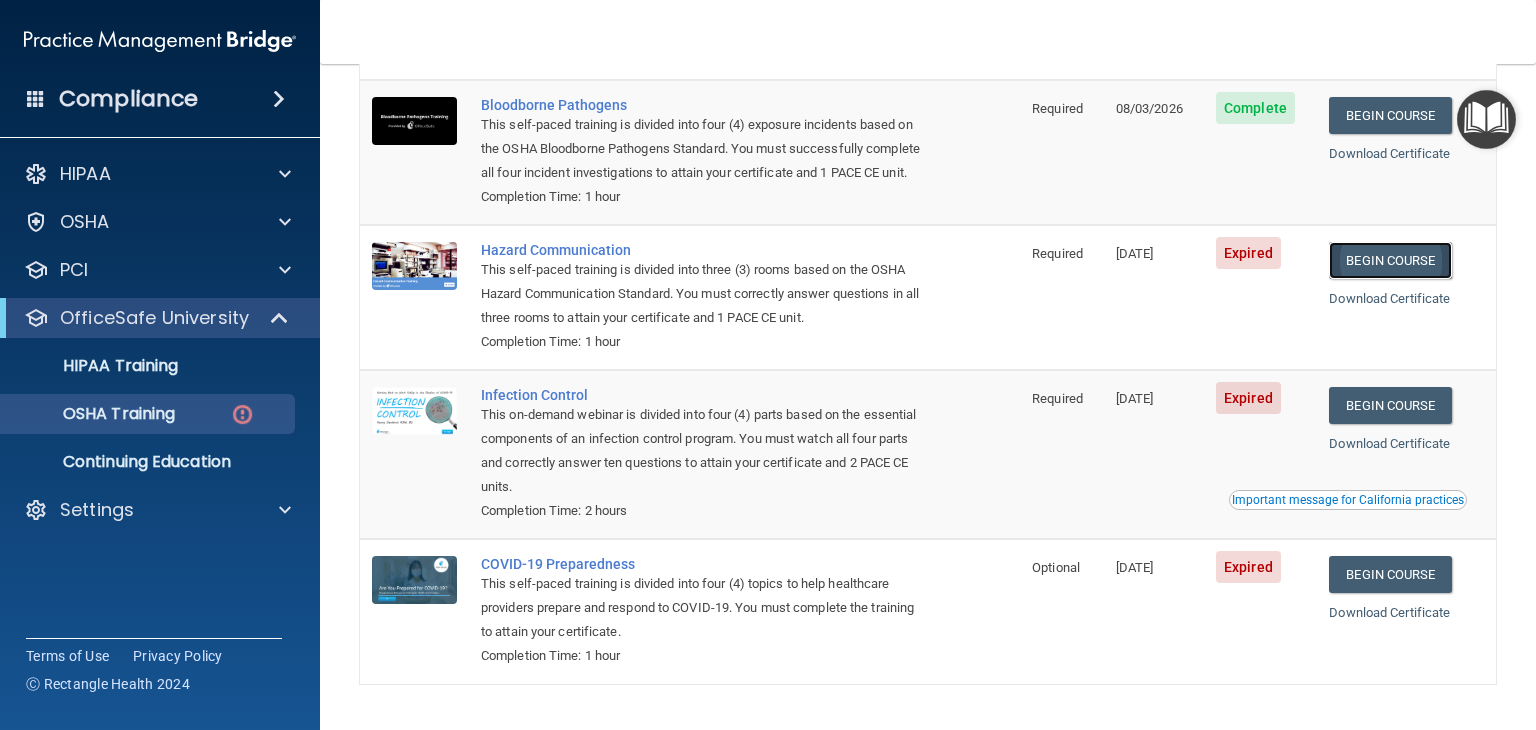 click on "Begin Course" at bounding box center (1390, 260) 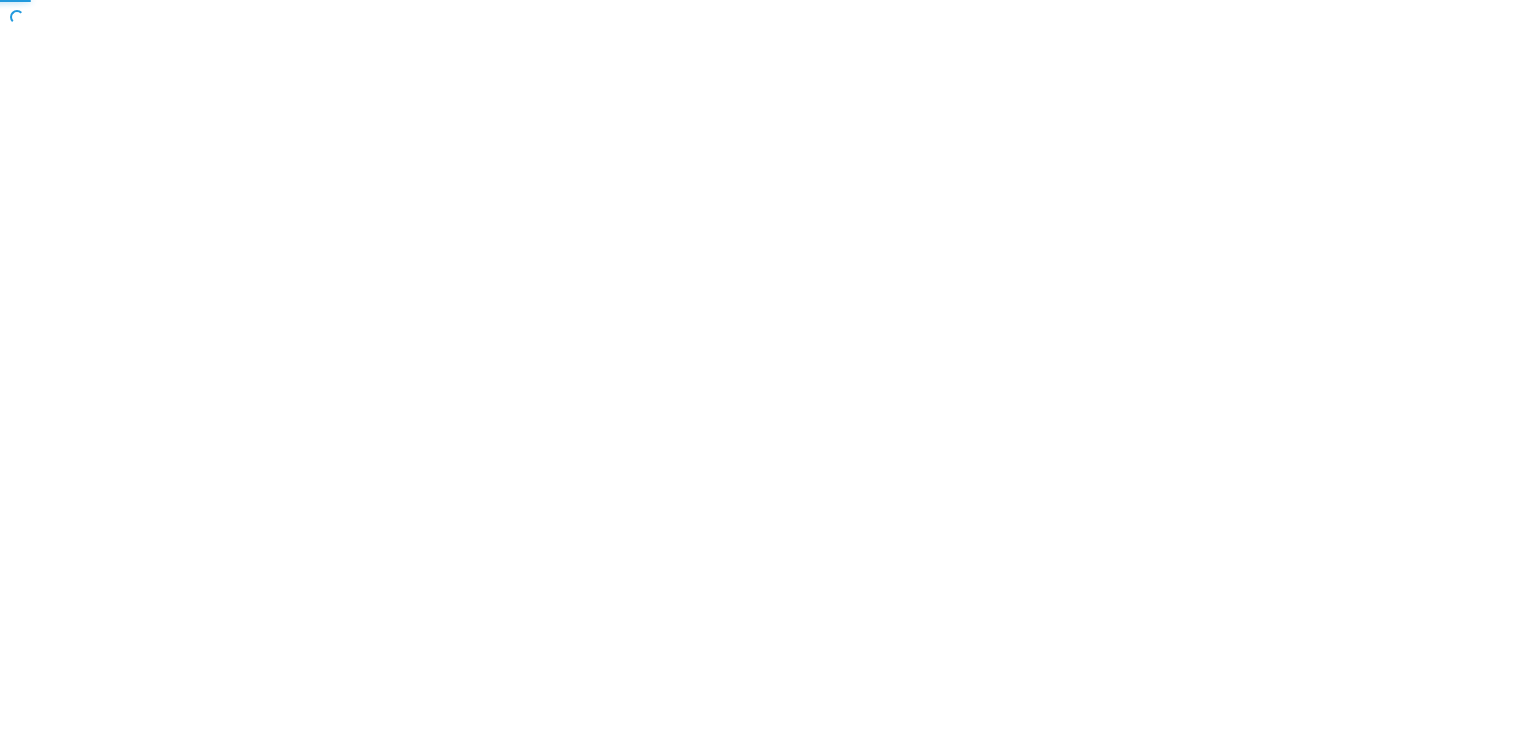 scroll, scrollTop: 0, scrollLeft: 0, axis: both 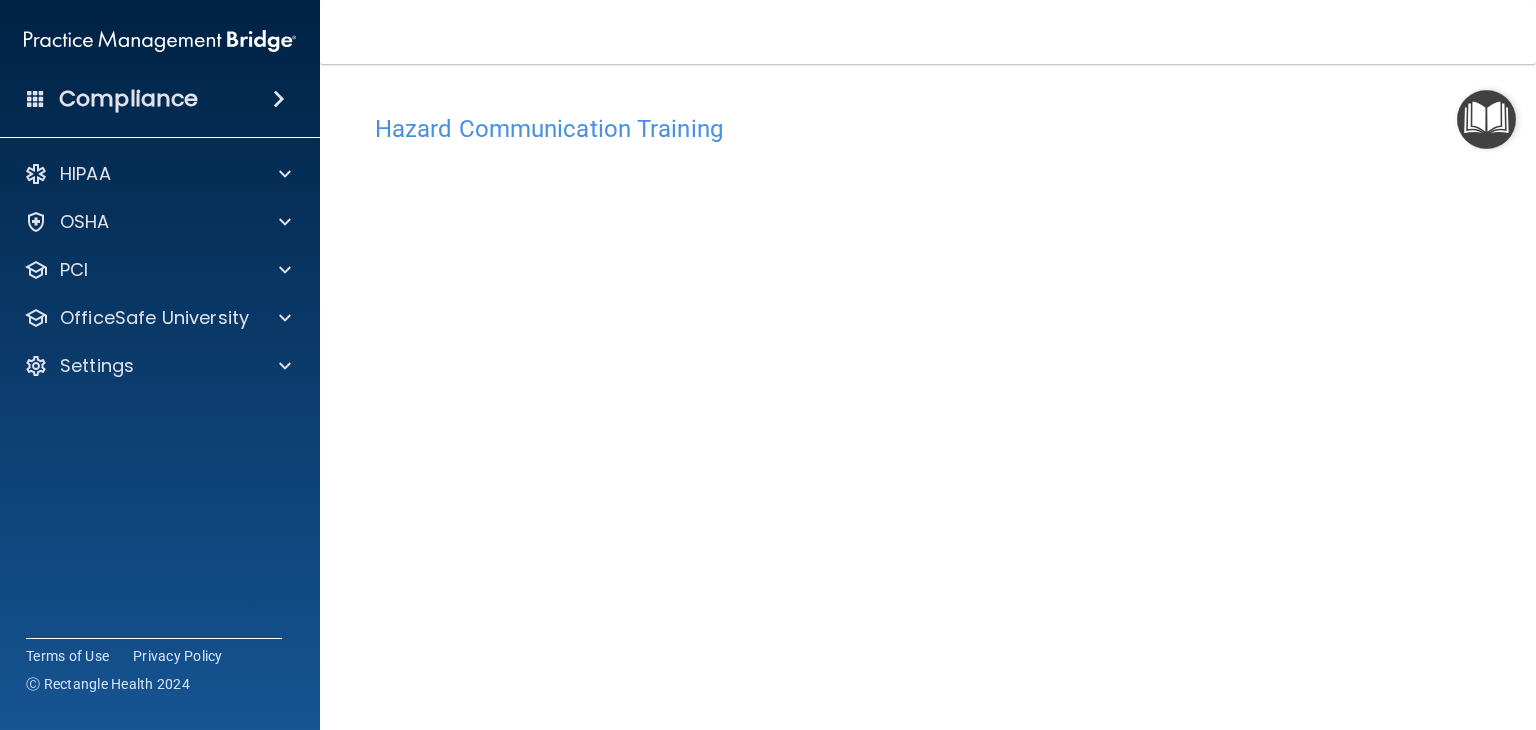 click at bounding box center (1486, 119) 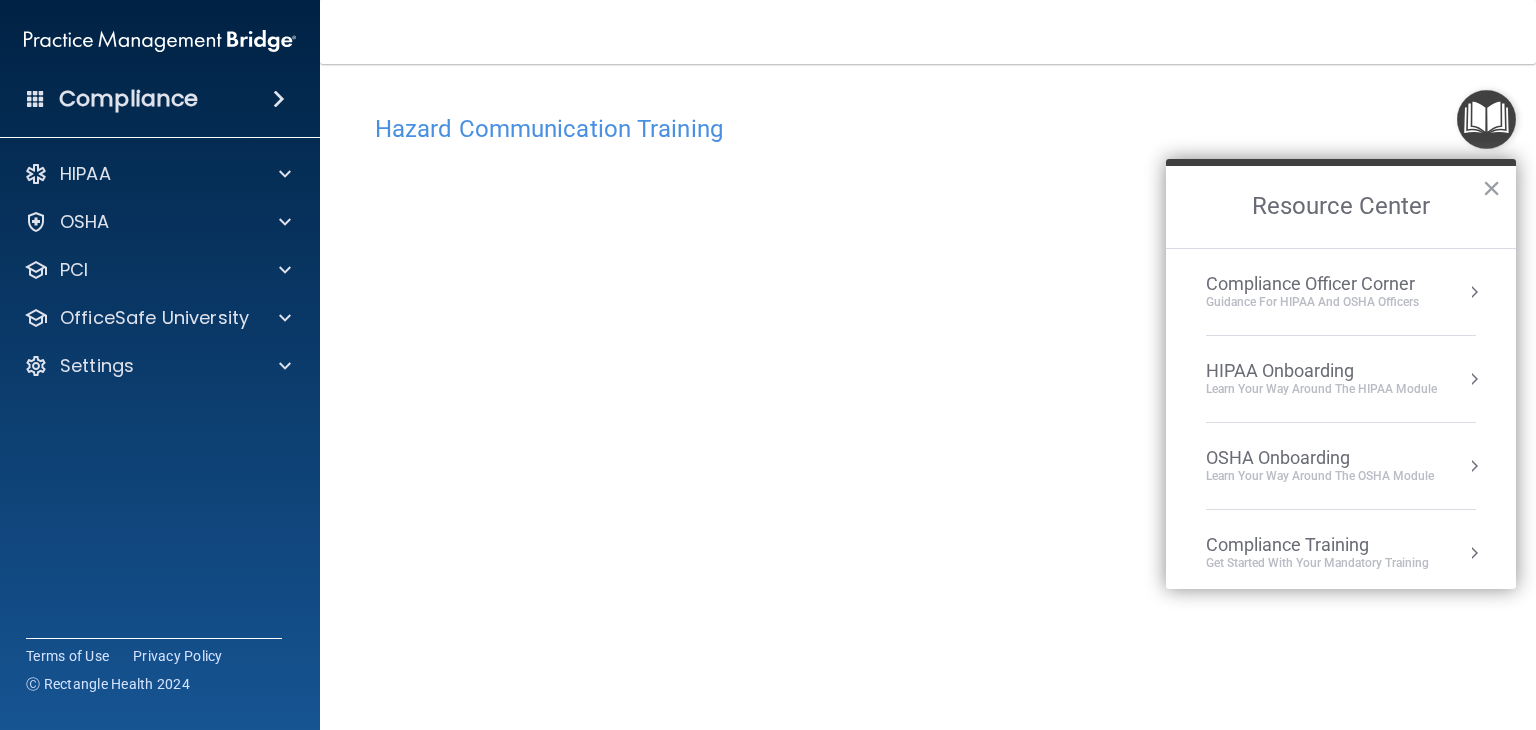 click on "Hazard Communication Training         This course doesn’t expire until 02/18/2025. Are you sure you want to take this course now?   Take the course anyway!" at bounding box center [928, 452] 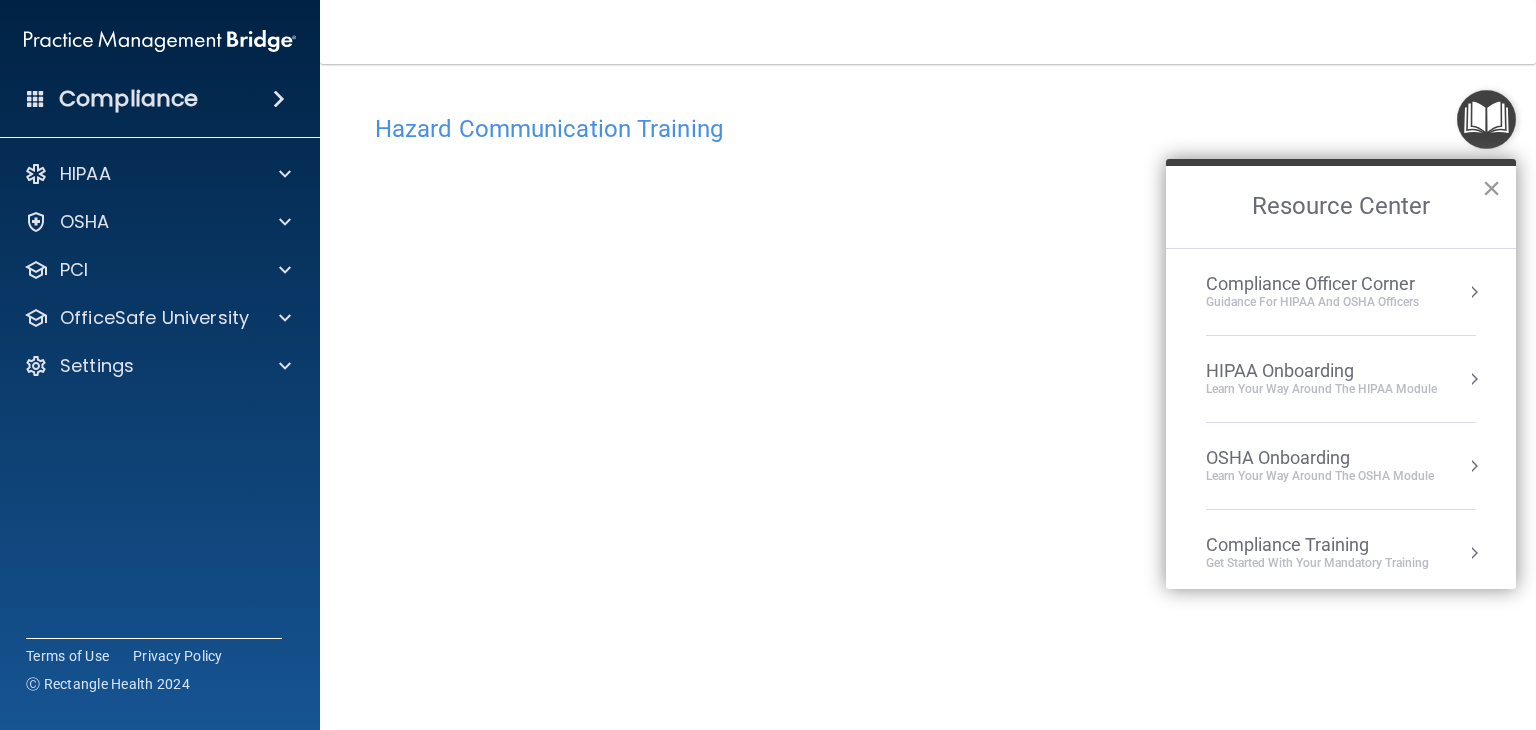 click on "×" at bounding box center (1491, 188) 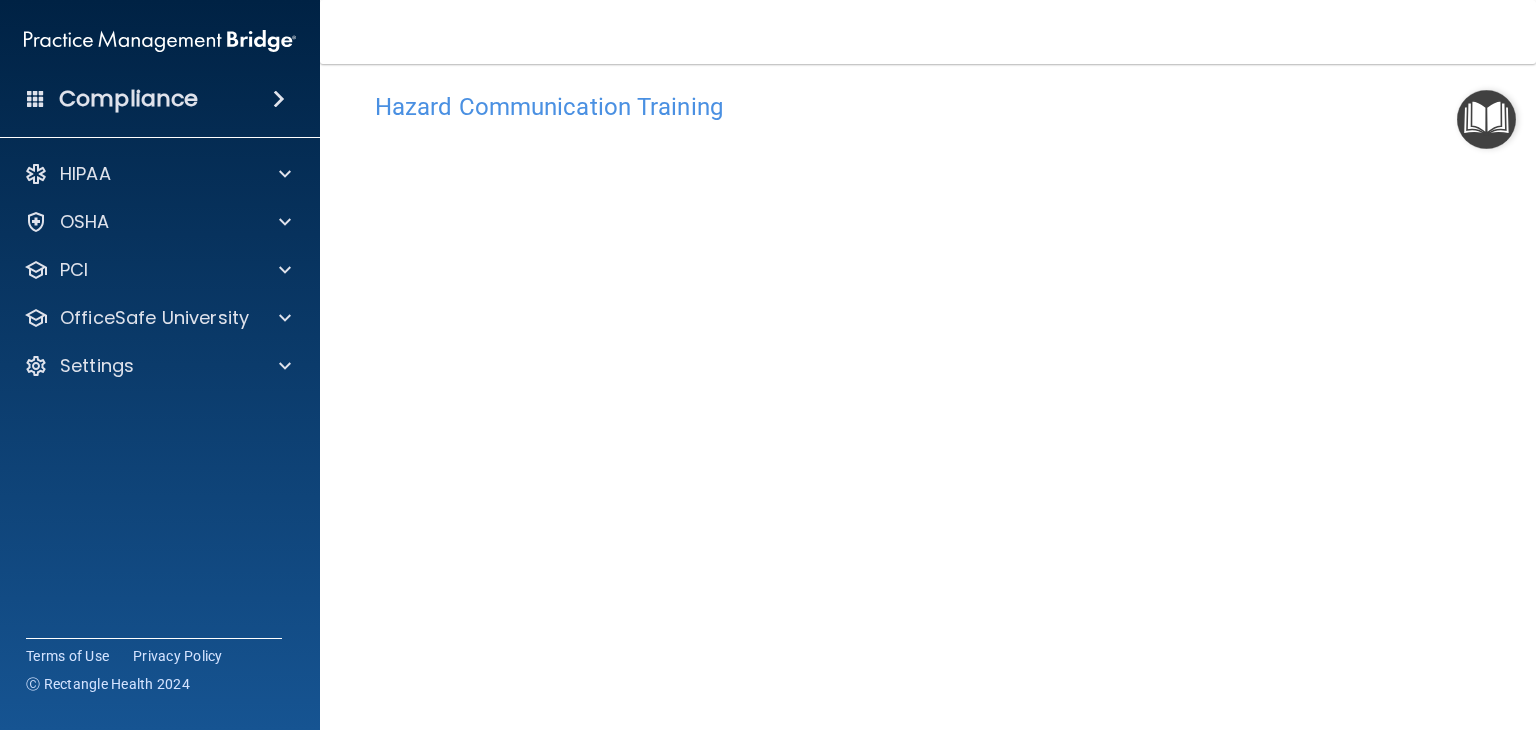 scroll, scrollTop: 122, scrollLeft: 0, axis: vertical 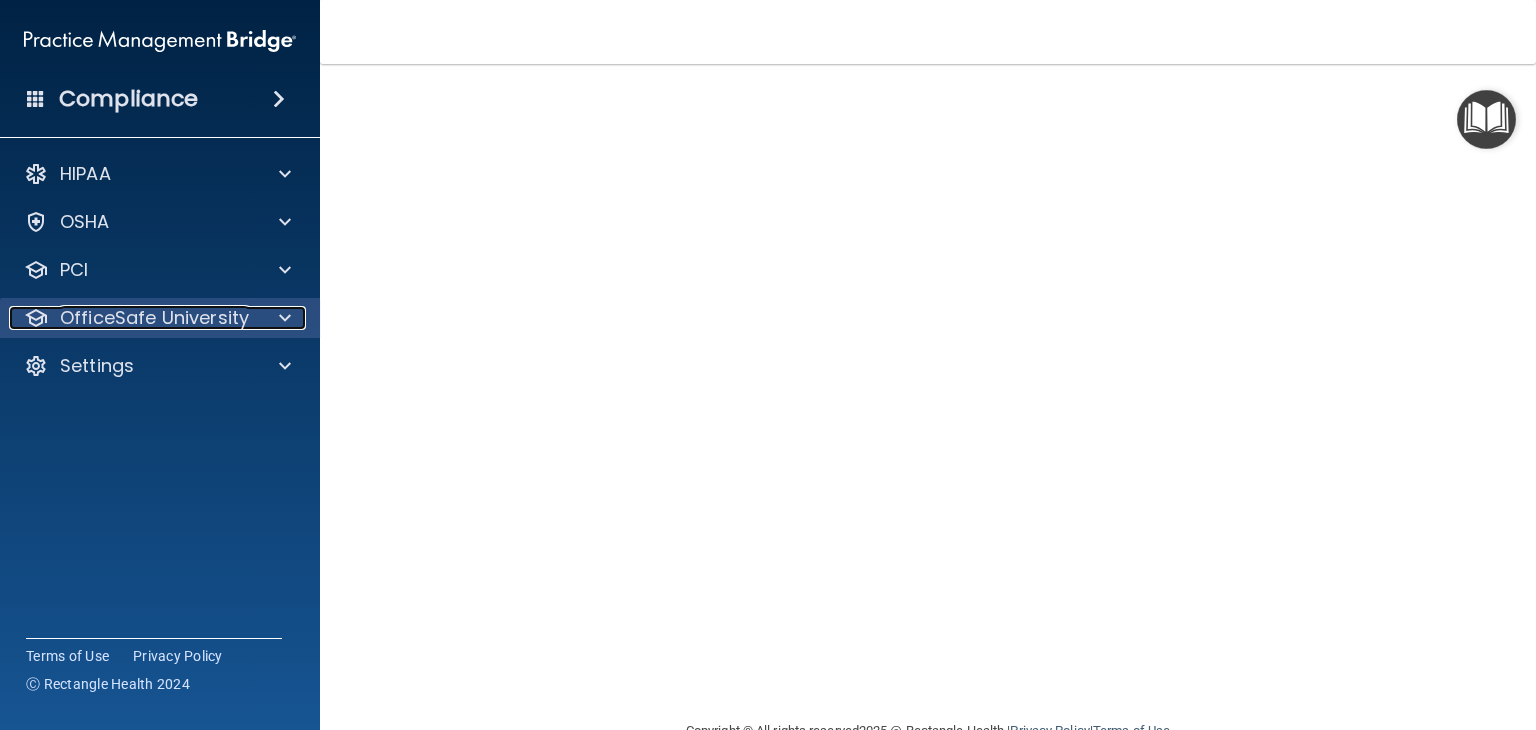 click at bounding box center (285, 318) 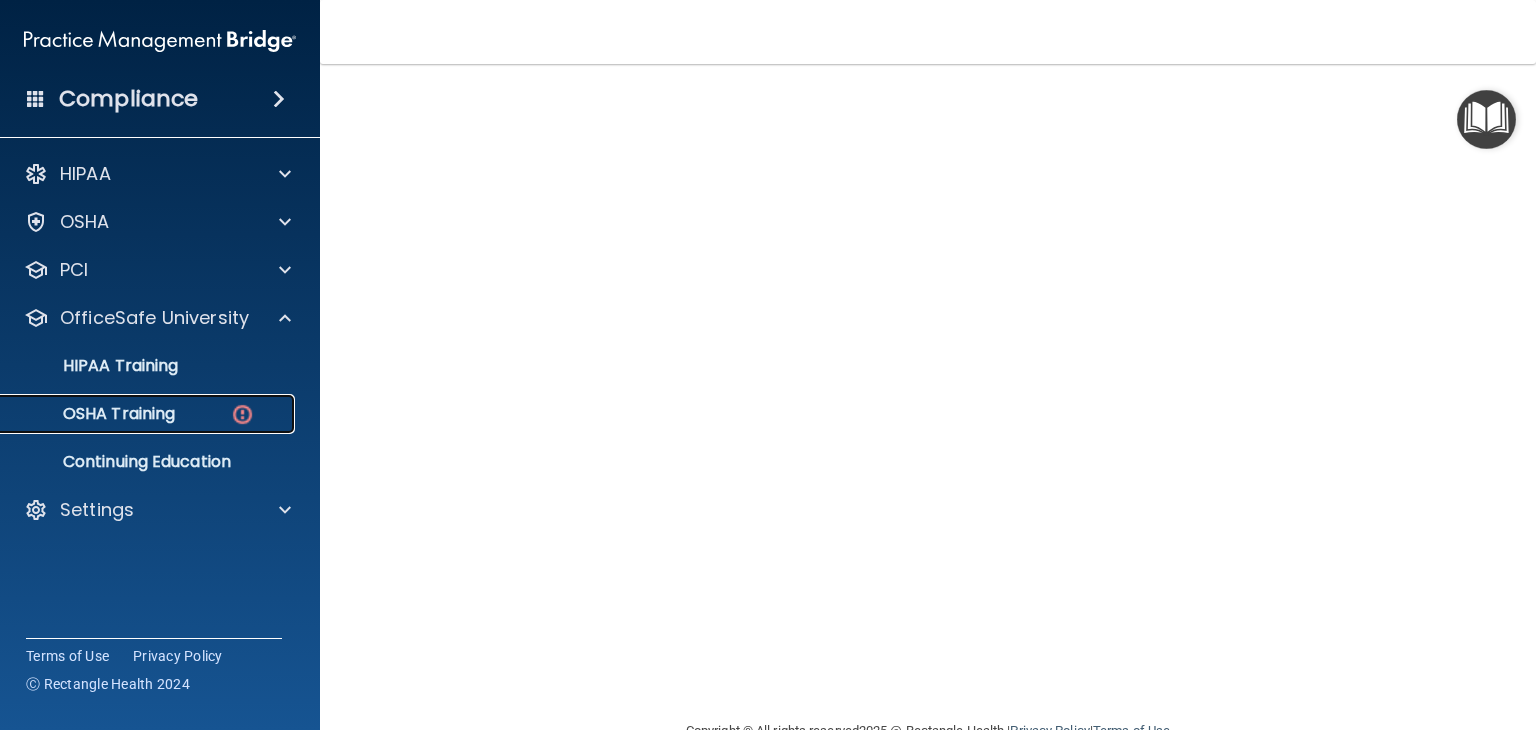 click on "OSHA Training" at bounding box center (94, 414) 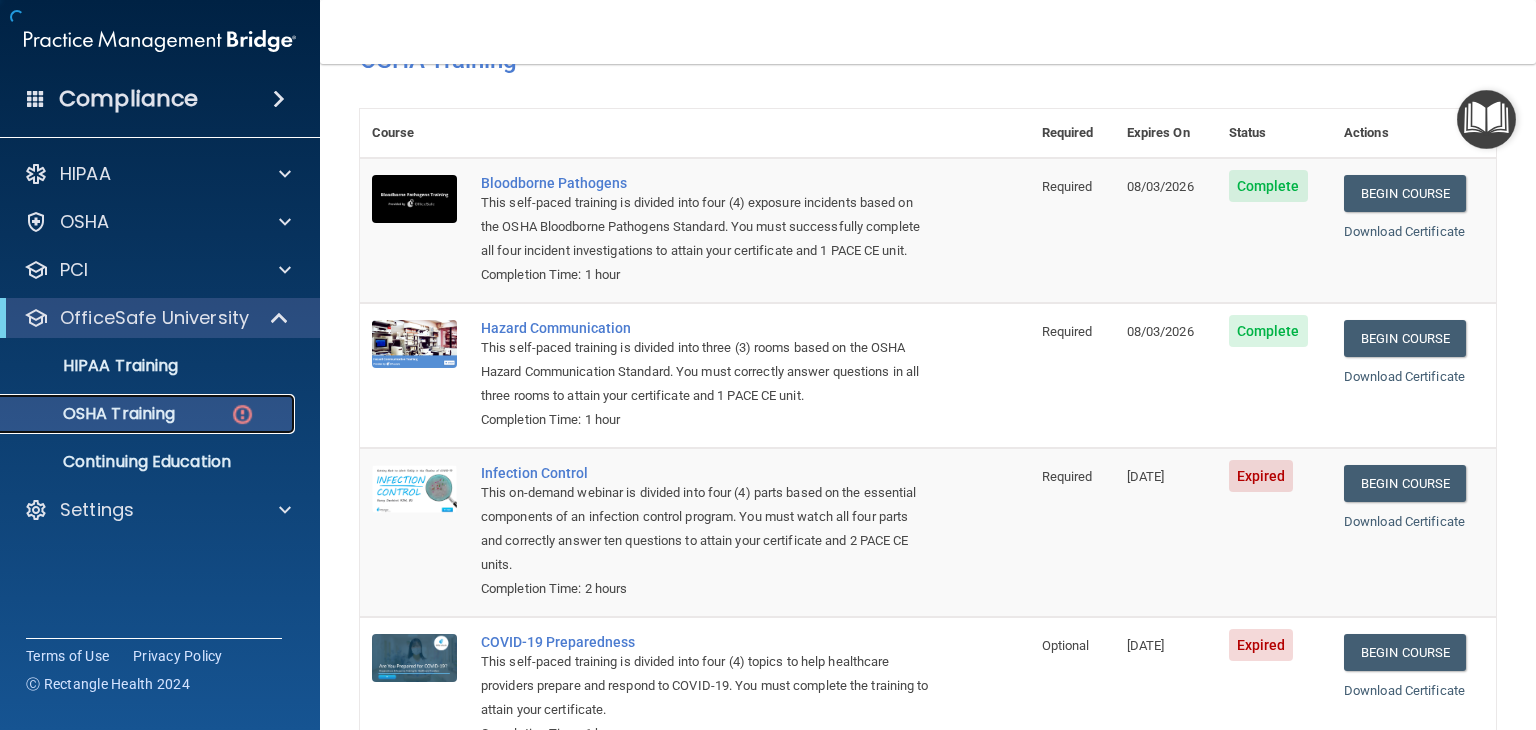 scroll, scrollTop: 235, scrollLeft: 0, axis: vertical 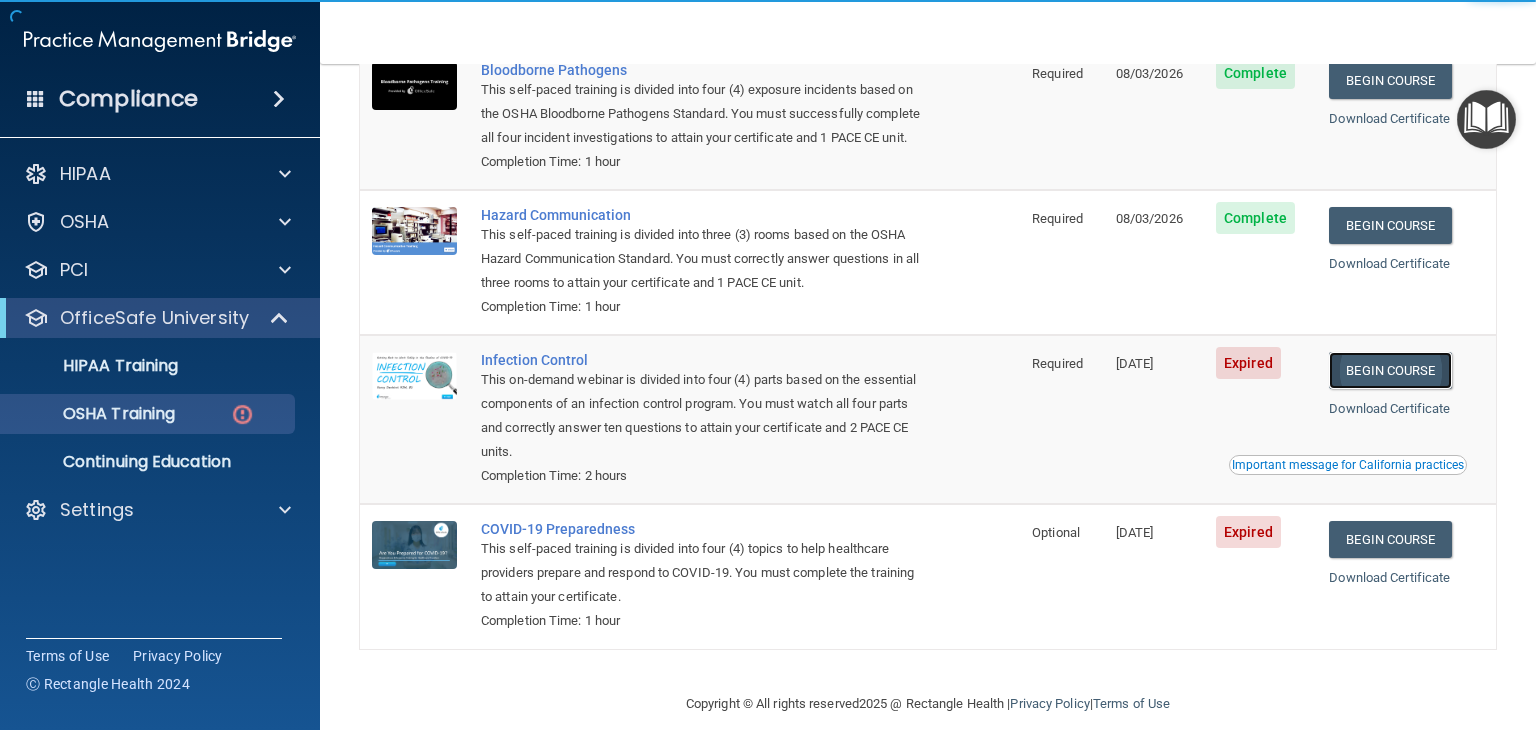 click on "Begin Course" at bounding box center [1390, 370] 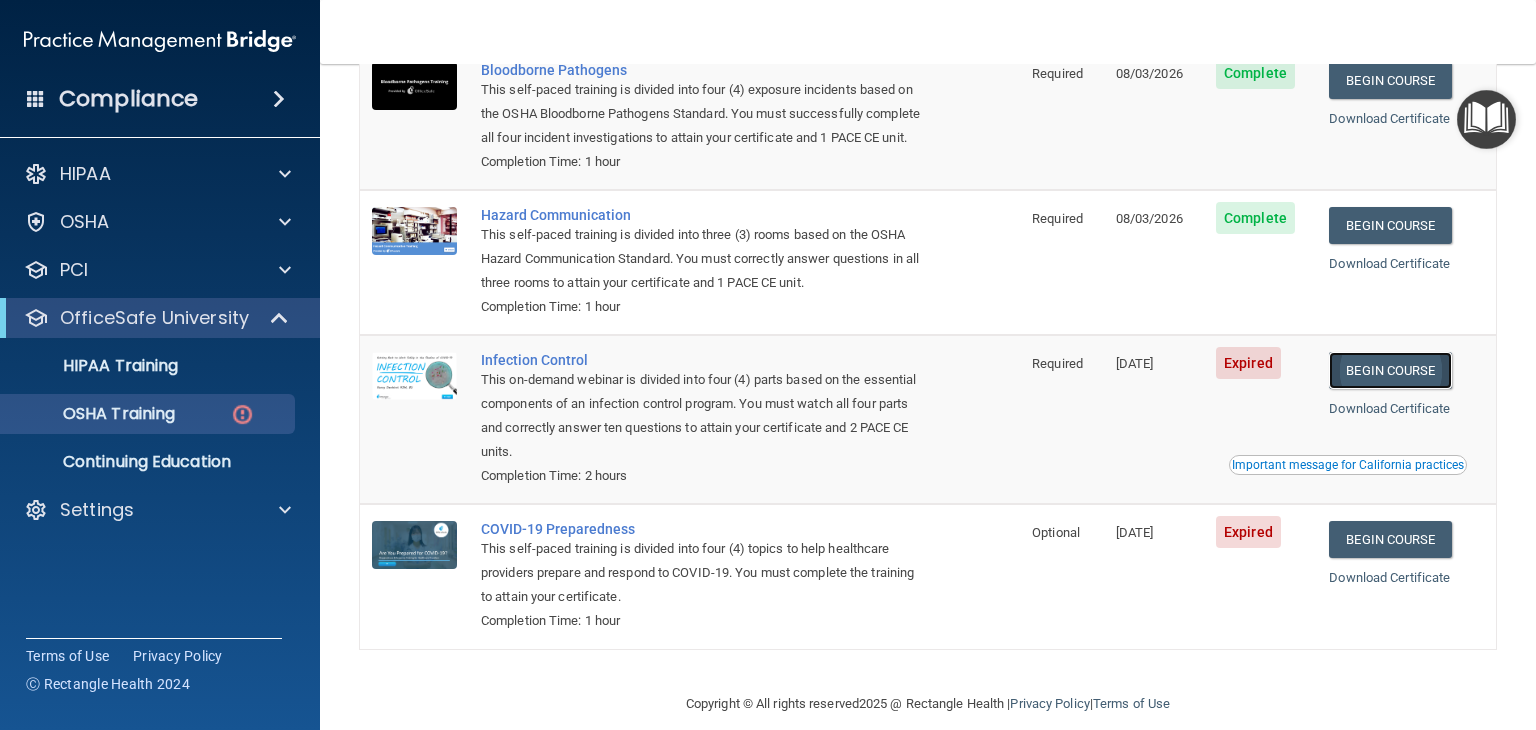click on "Begin Course" at bounding box center [1390, 370] 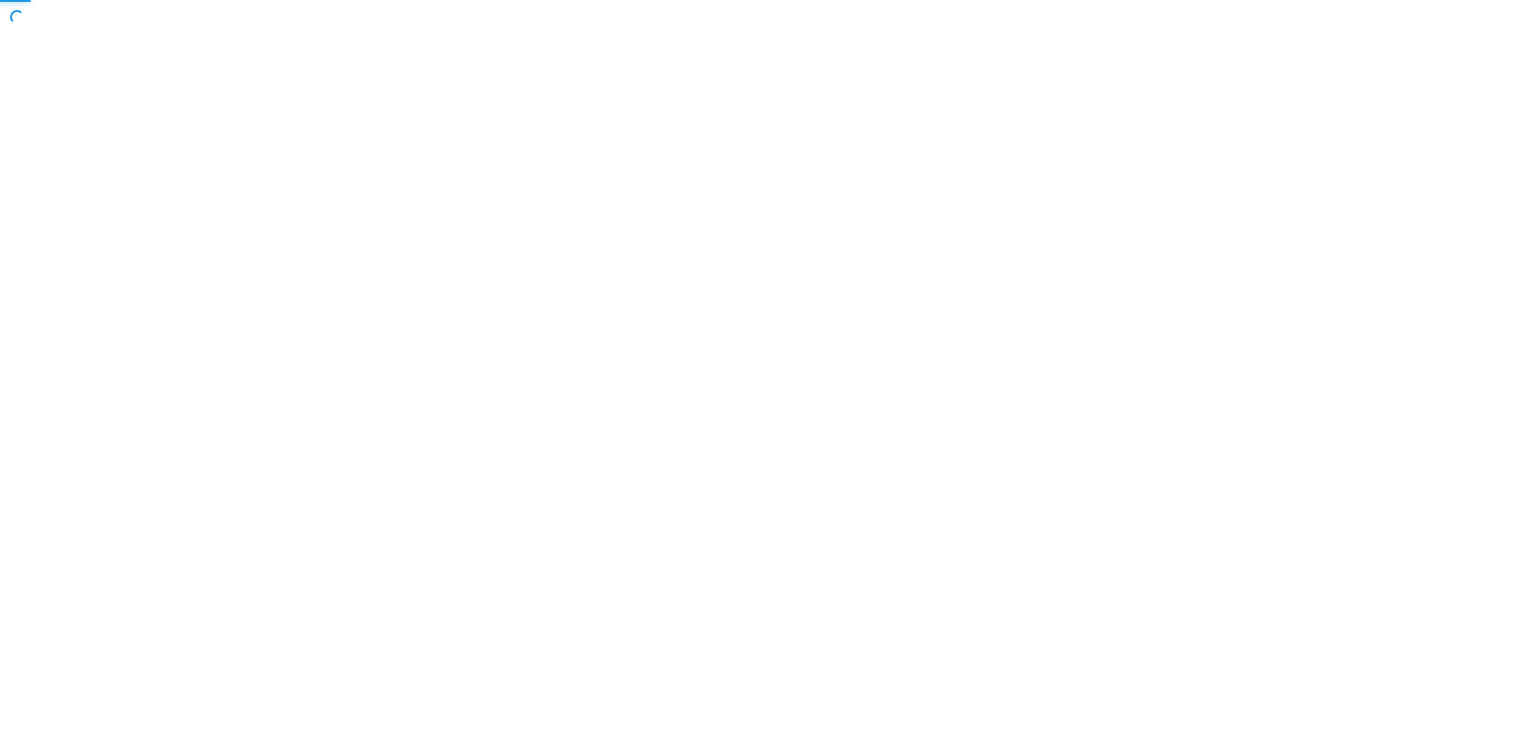 scroll, scrollTop: 0, scrollLeft: 0, axis: both 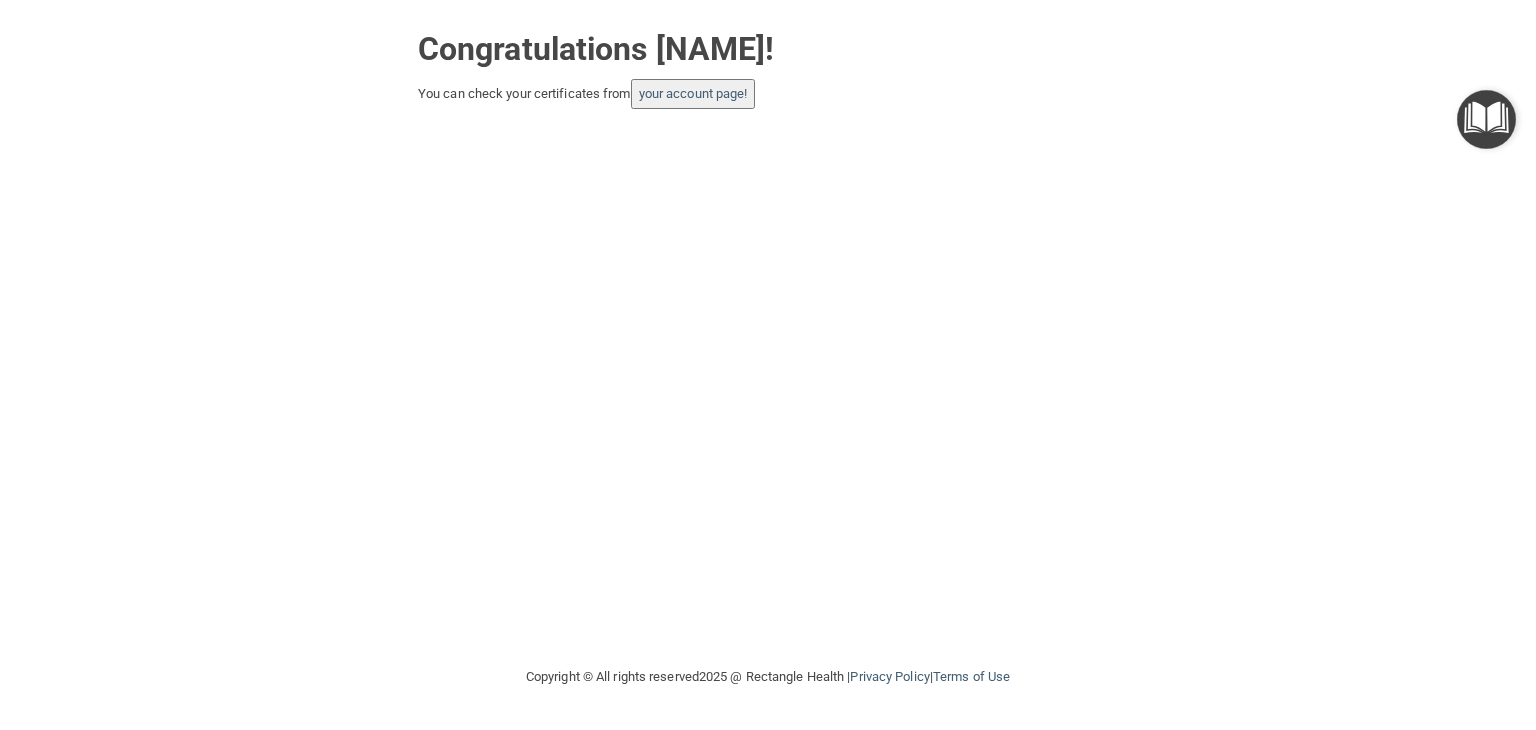 click on "your account page!" at bounding box center [693, 94] 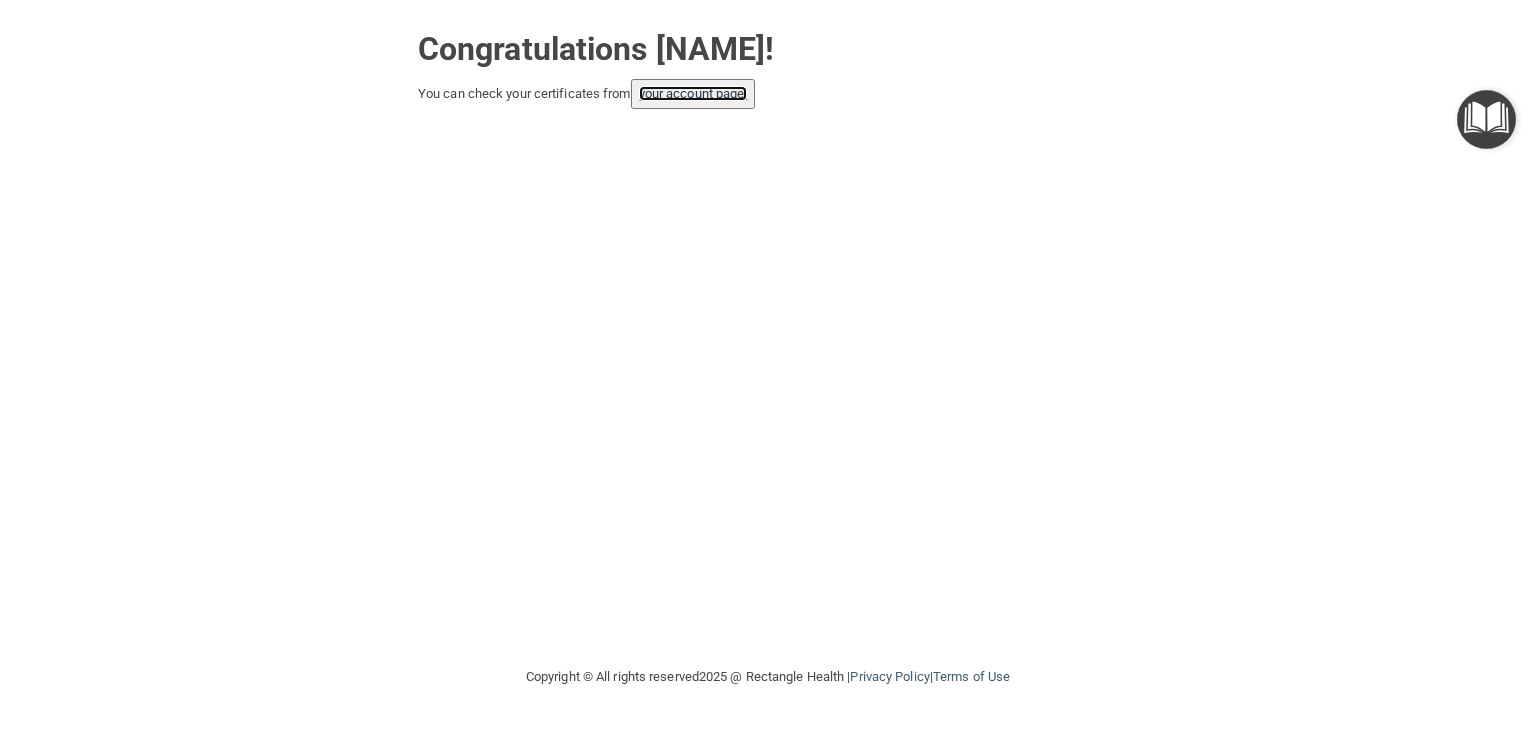 click on "your account page!" at bounding box center [693, 93] 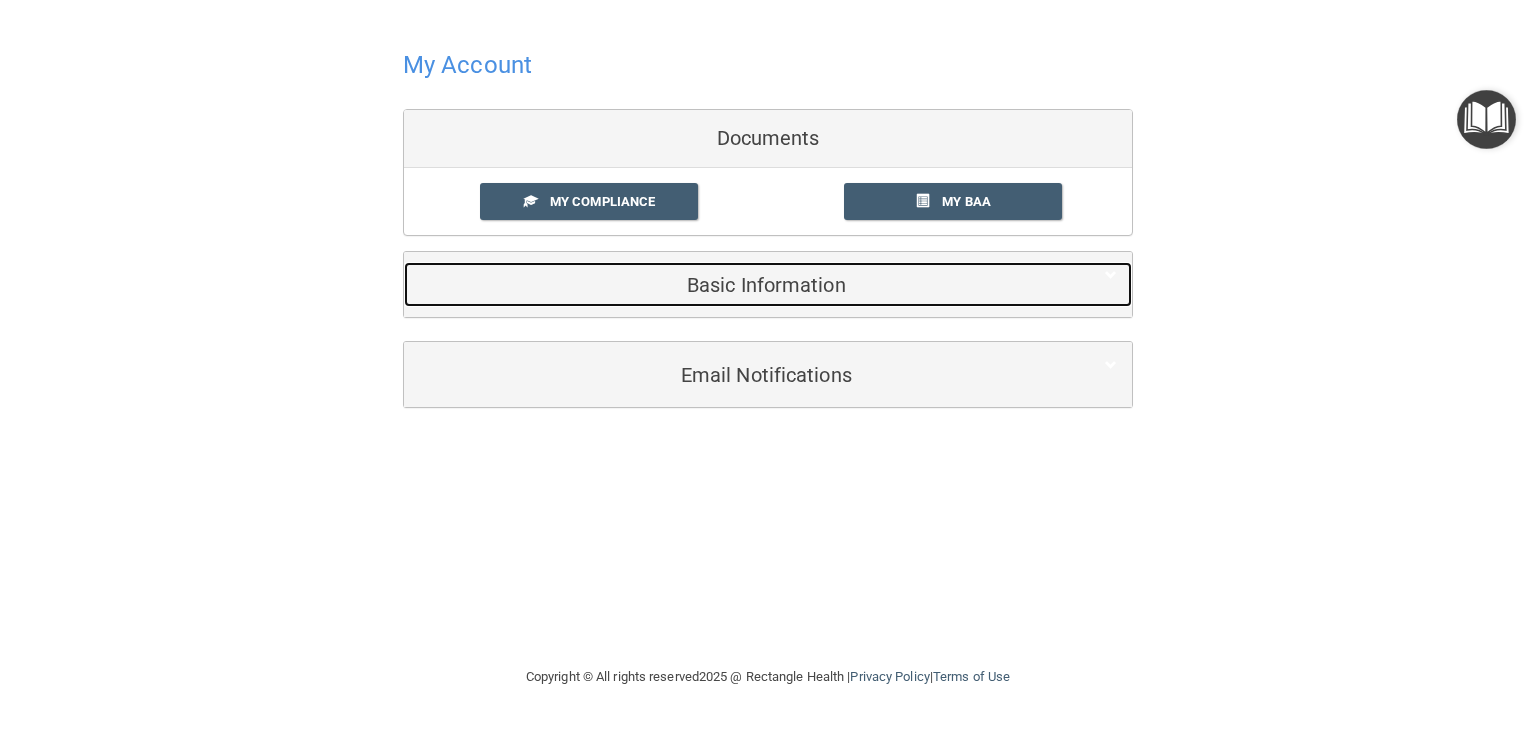 click on "Basic Information" at bounding box center (737, 285) 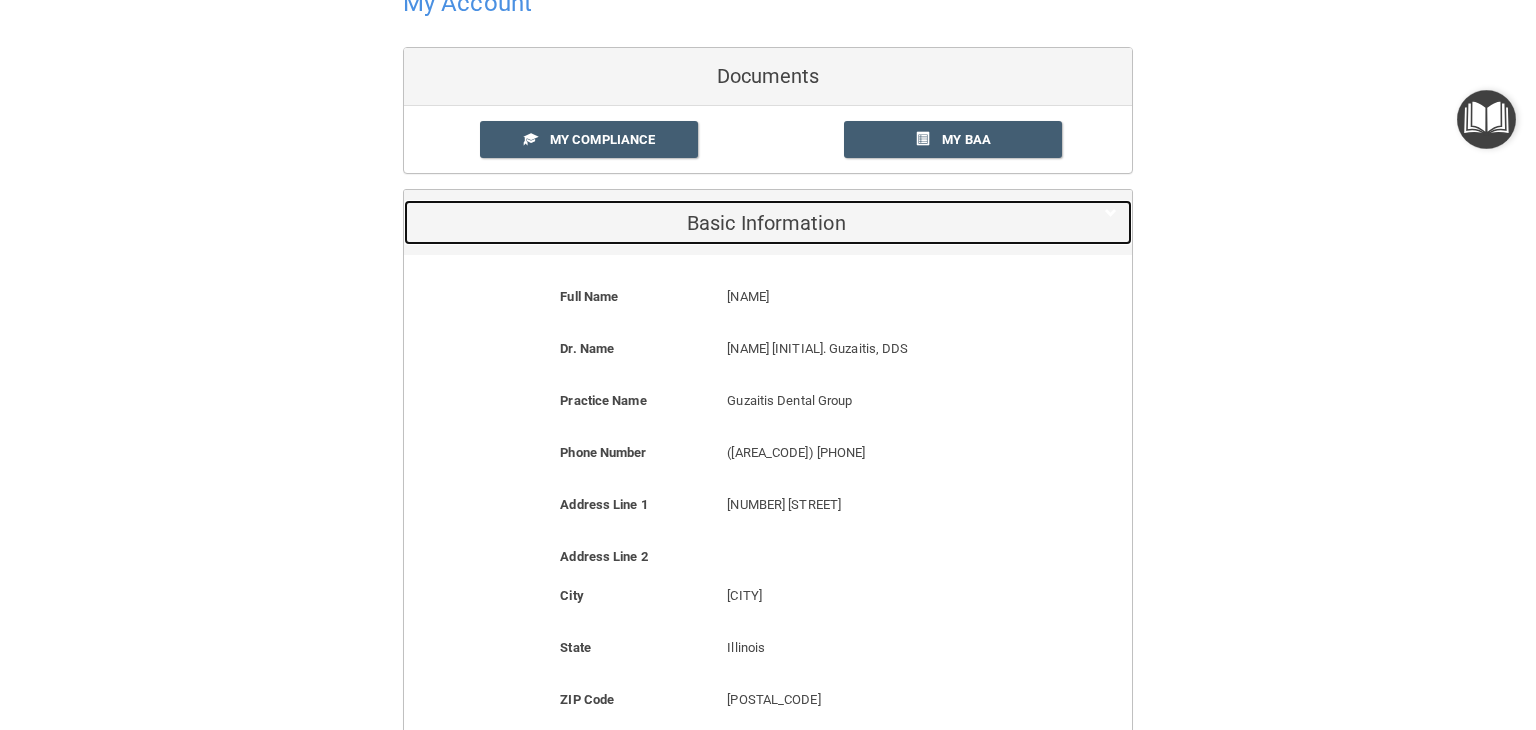 scroll, scrollTop: 0, scrollLeft: 0, axis: both 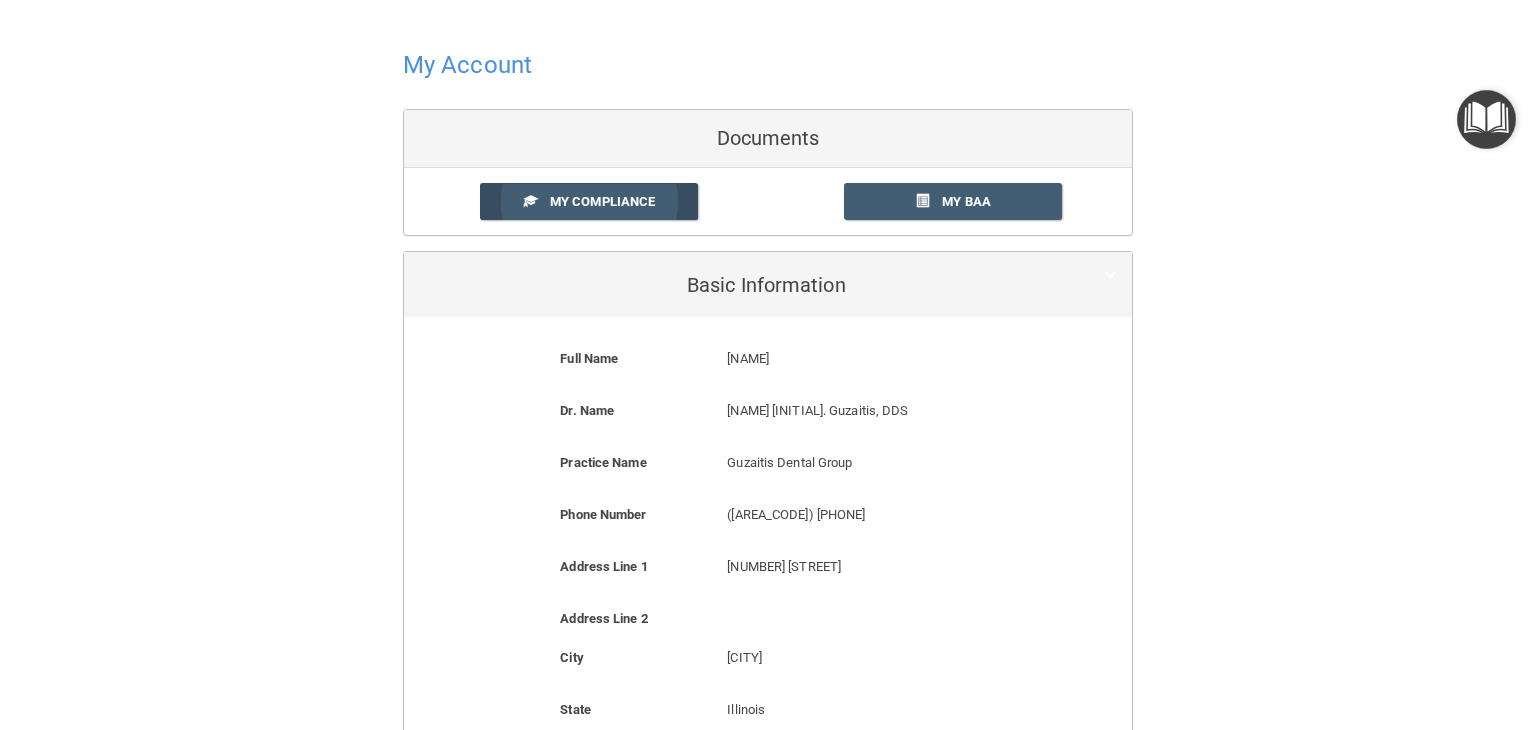 click on "My Compliance" at bounding box center (602, 201) 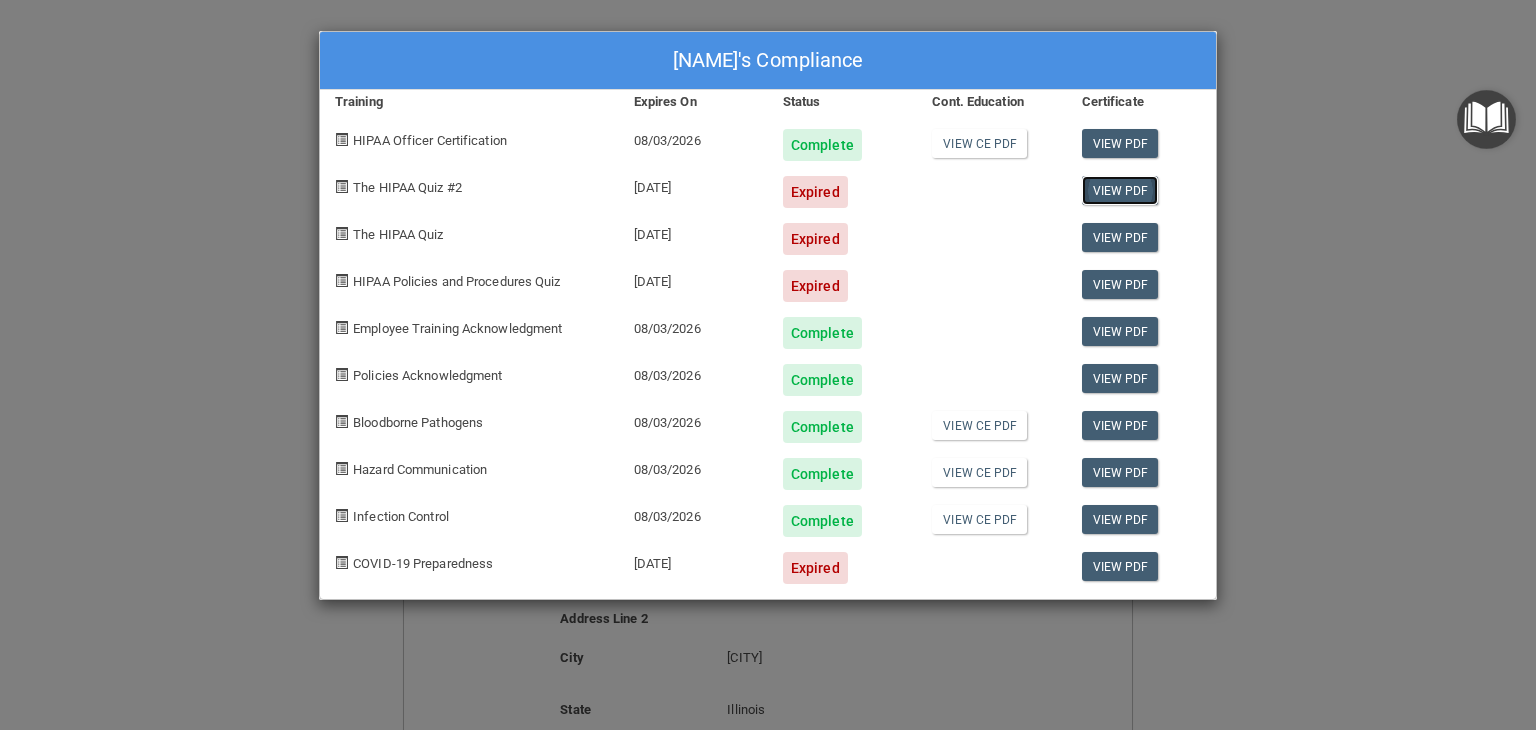 click on "View PDF" at bounding box center (1120, 190) 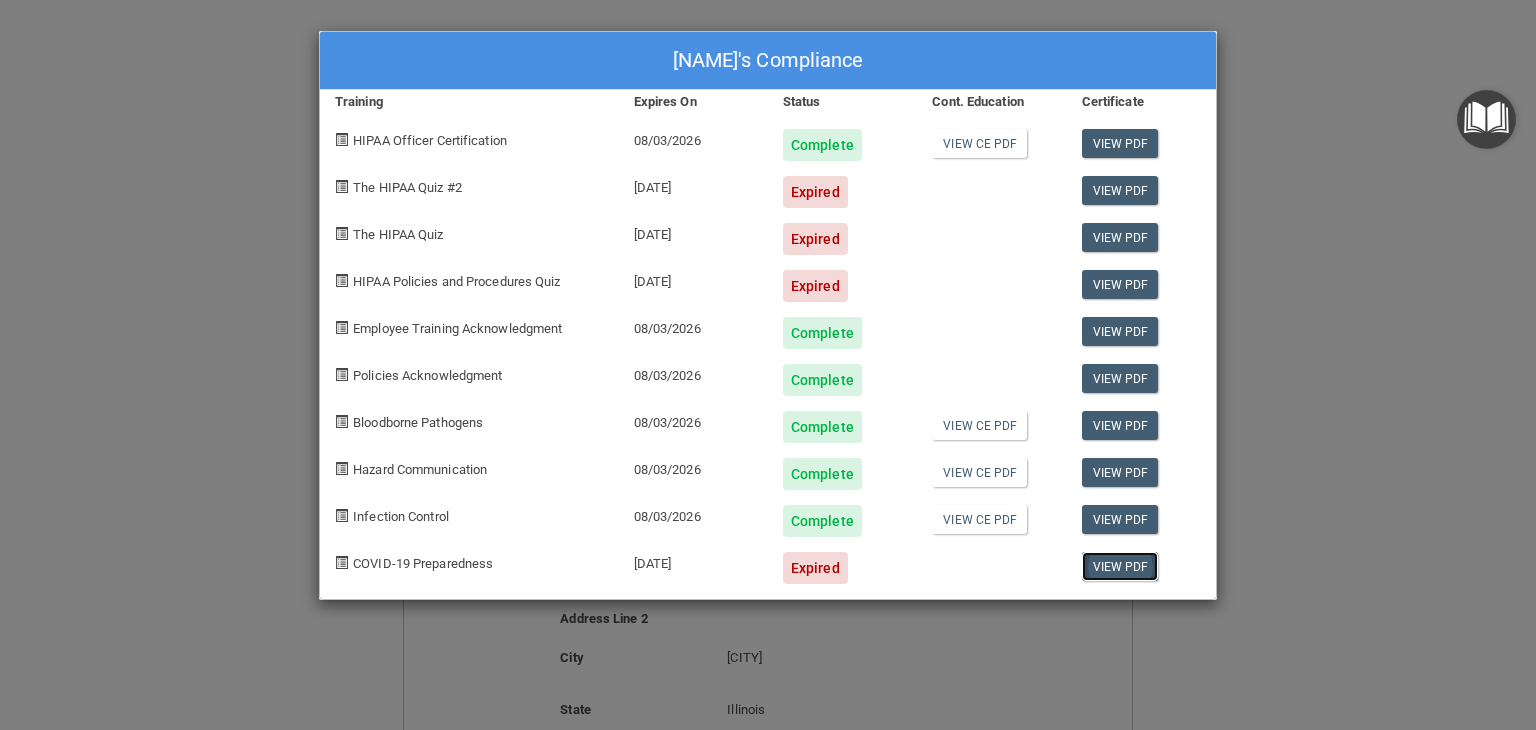 click on "View PDF" at bounding box center [1120, 566] 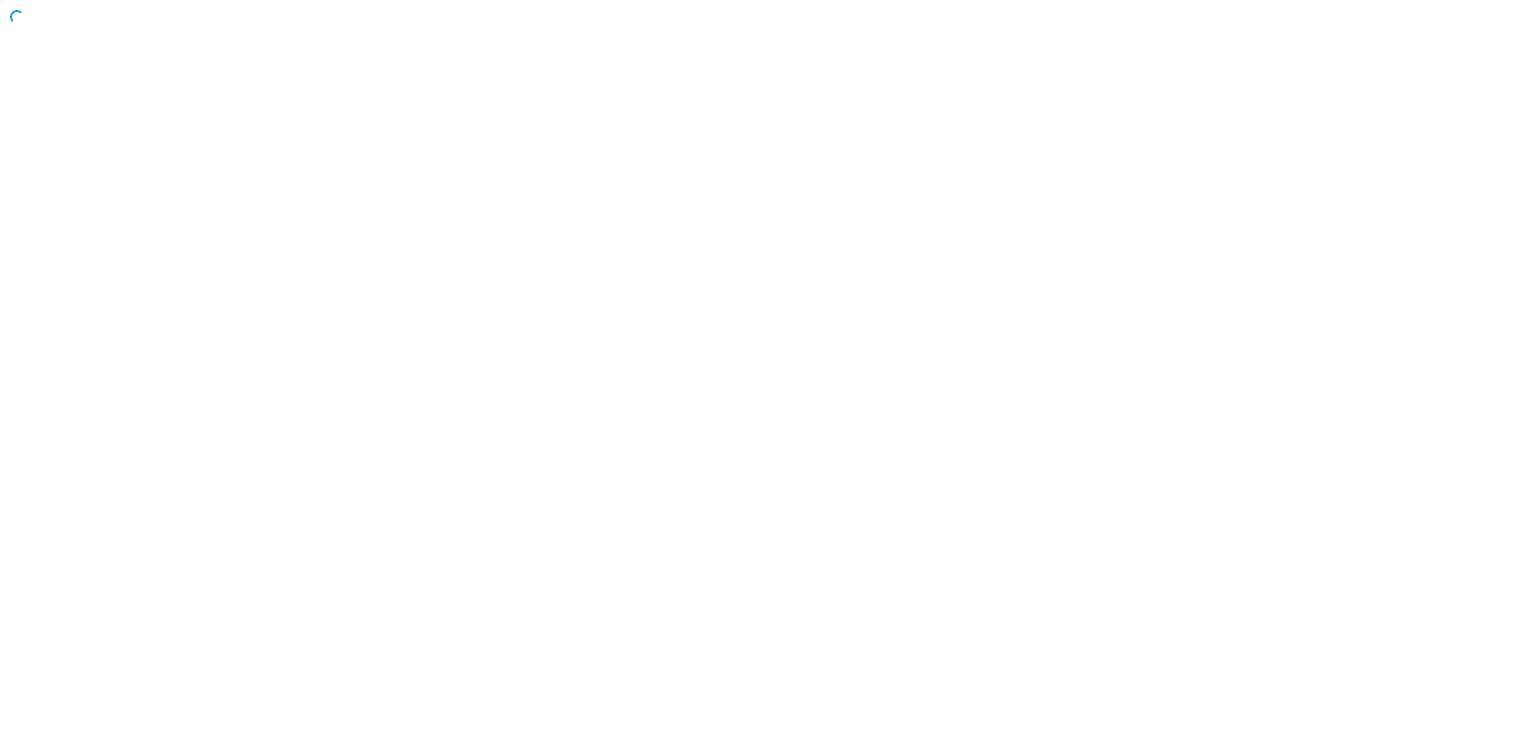 scroll, scrollTop: 0, scrollLeft: 0, axis: both 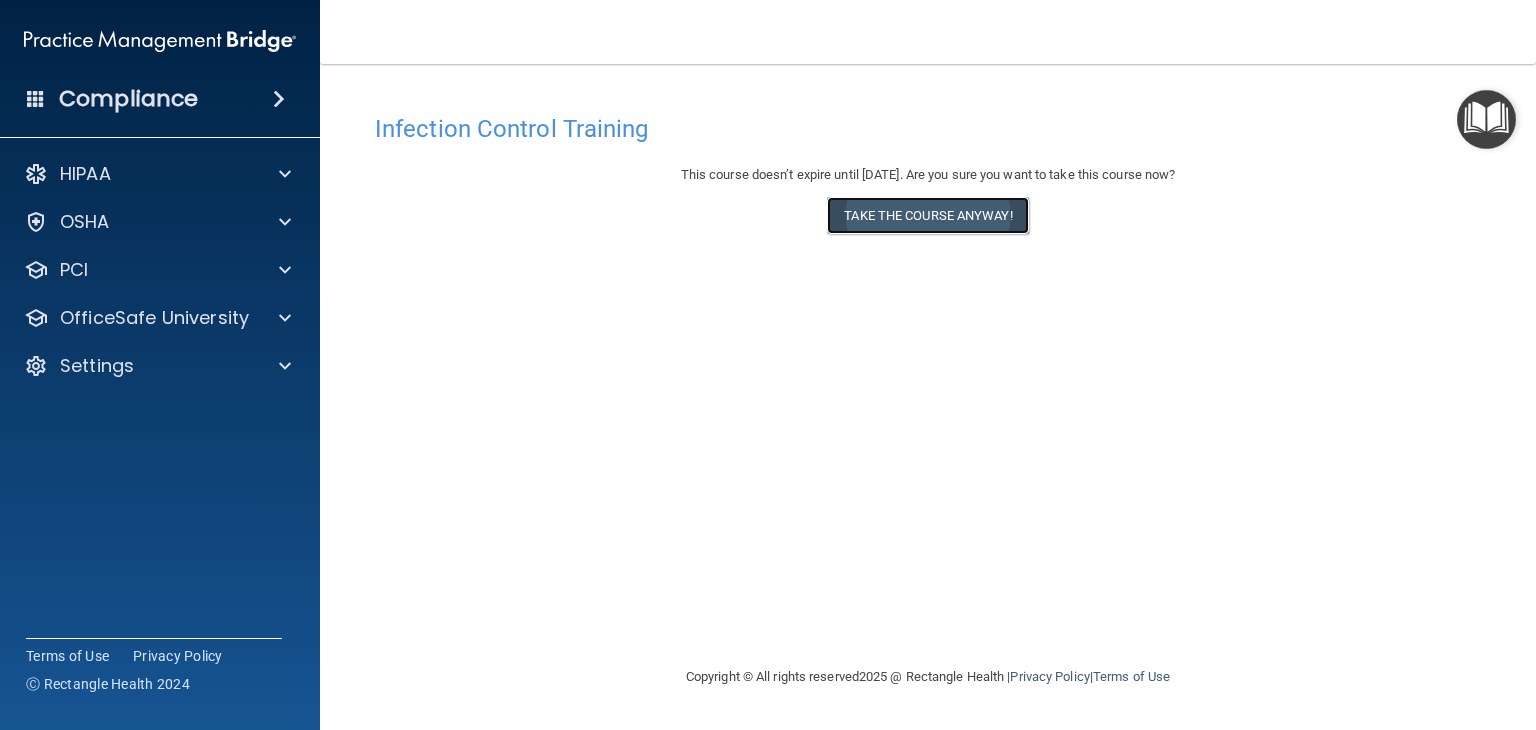 click on "Take the course anyway!" at bounding box center [927, 215] 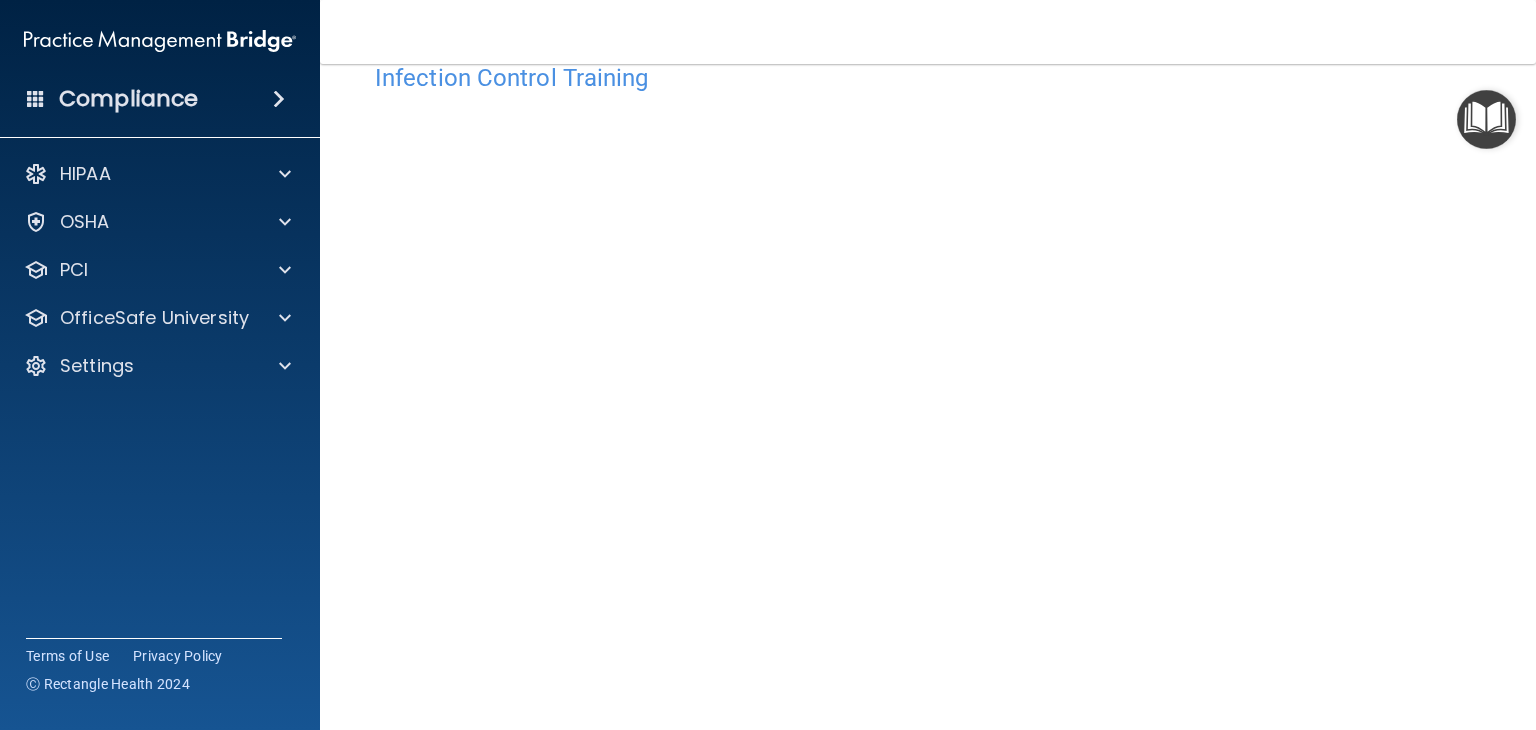 scroll, scrollTop: 126, scrollLeft: 0, axis: vertical 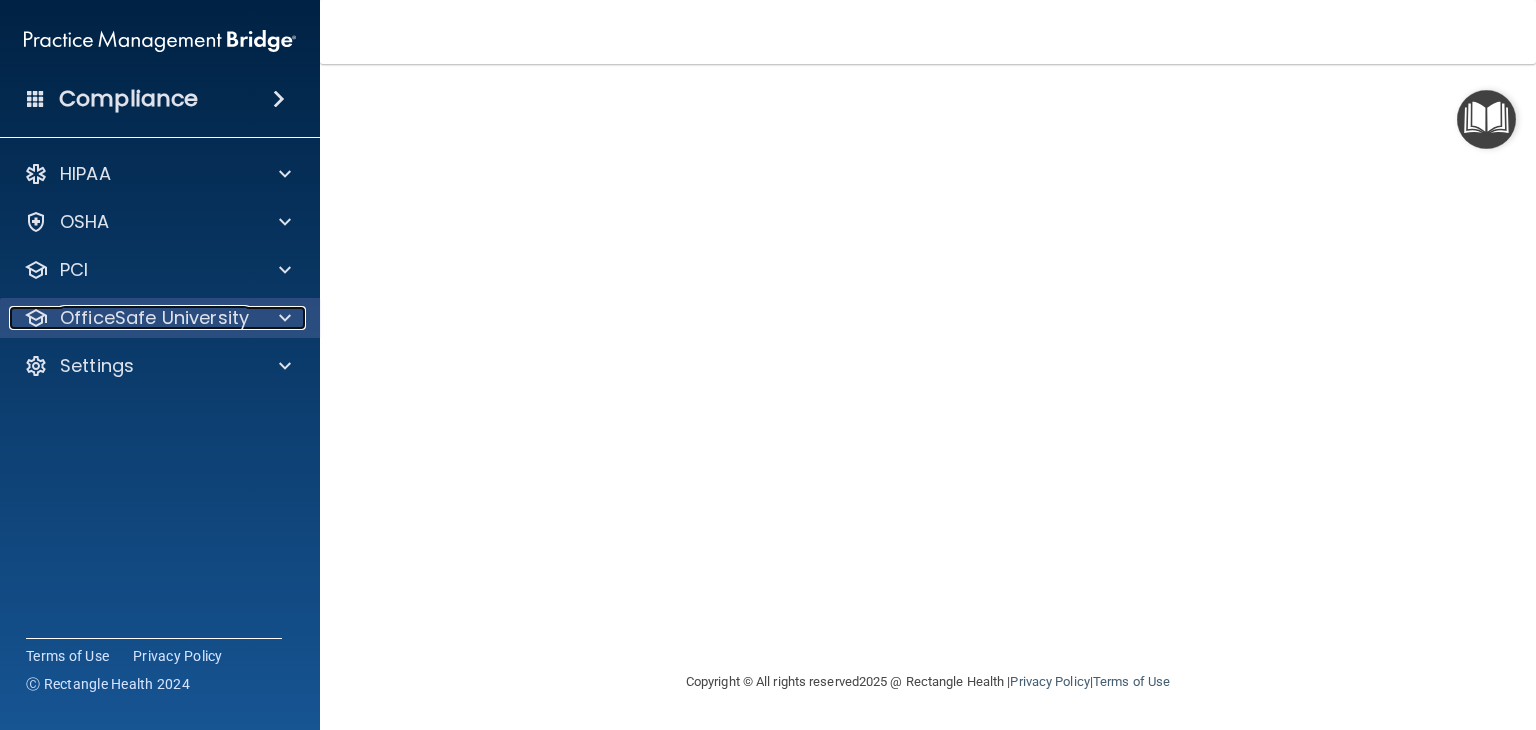 click on "OfficeSafe University" at bounding box center (154, 318) 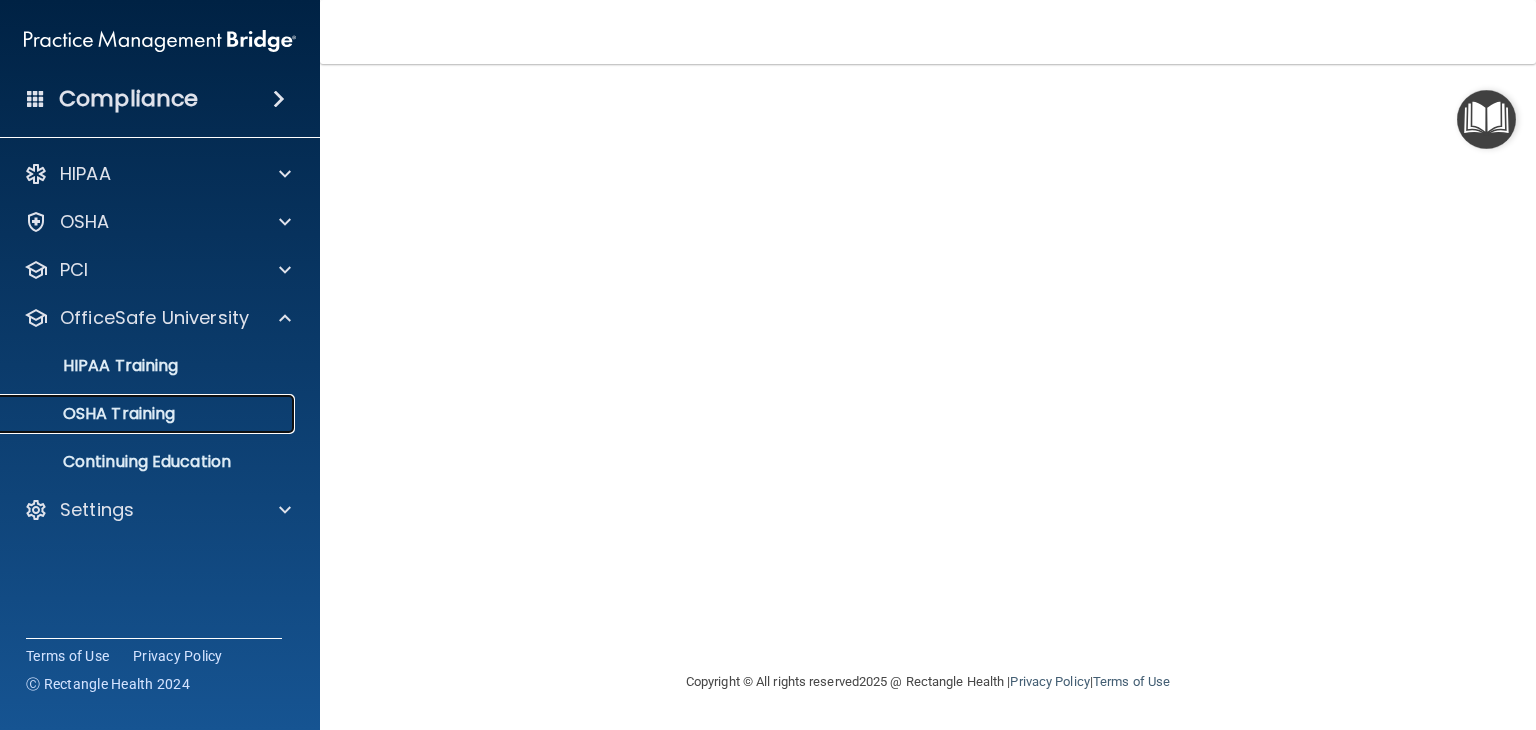 click on "OSHA Training" at bounding box center [94, 414] 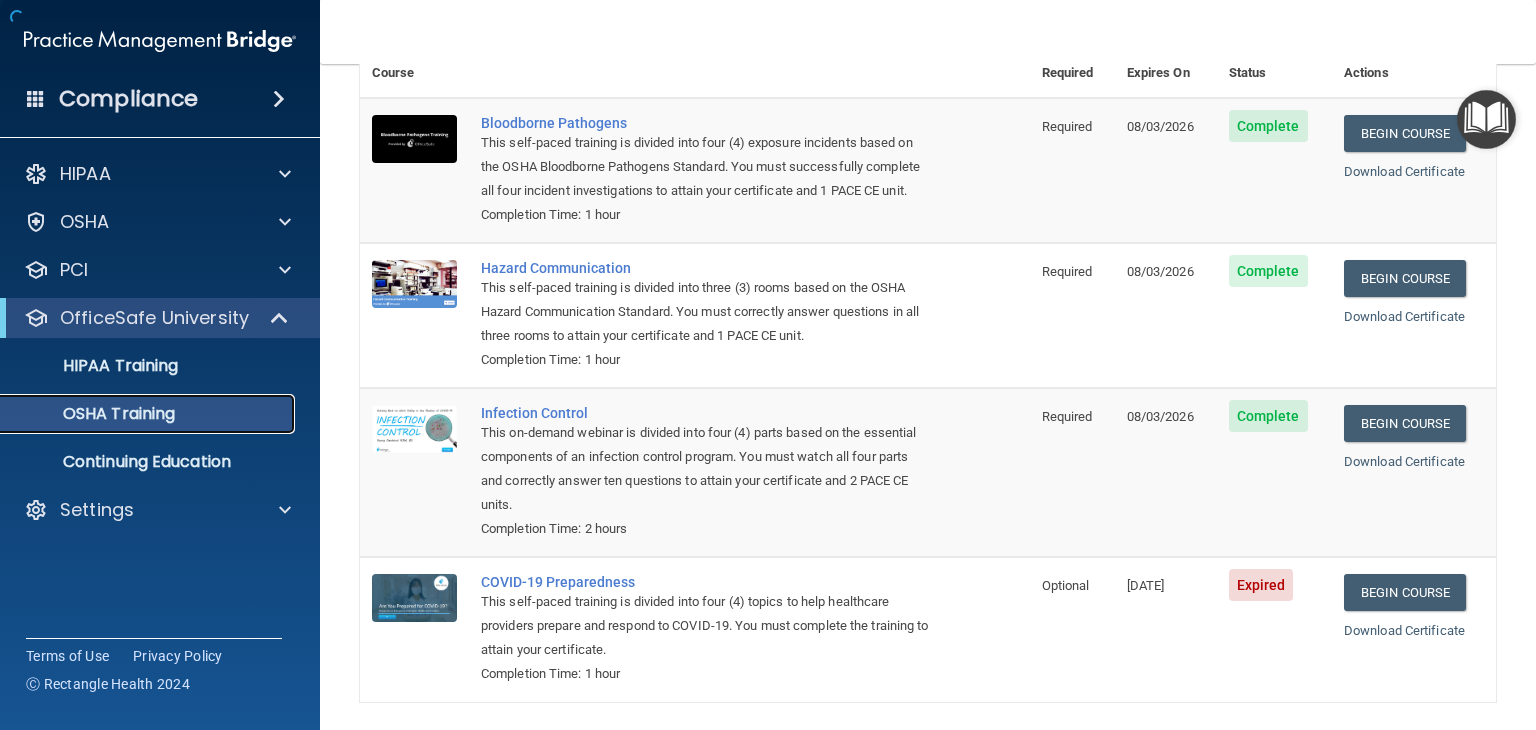 scroll, scrollTop: 228, scrollLeft: 0, axis: vertical 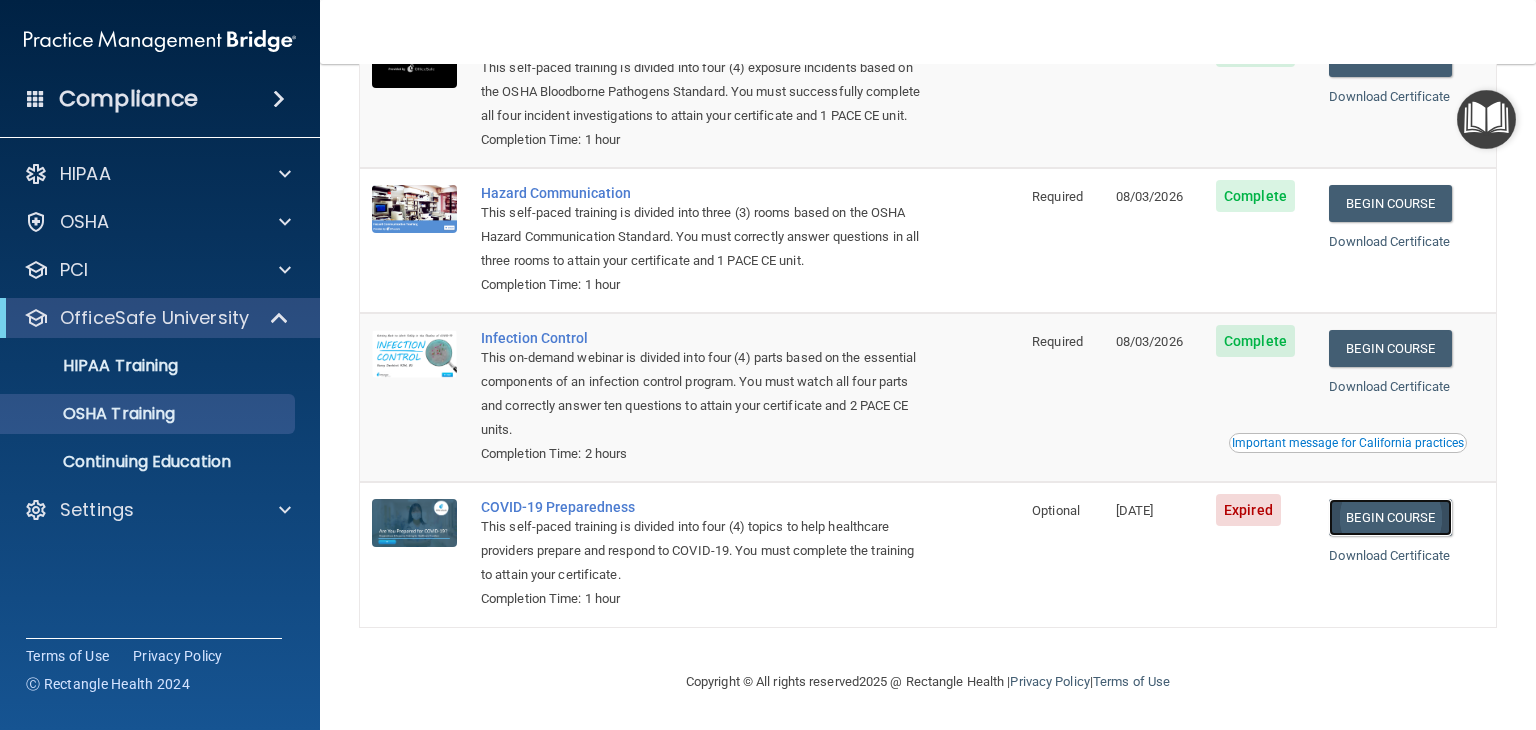 click on "Begin Course" at bounding box center (1390, 517) 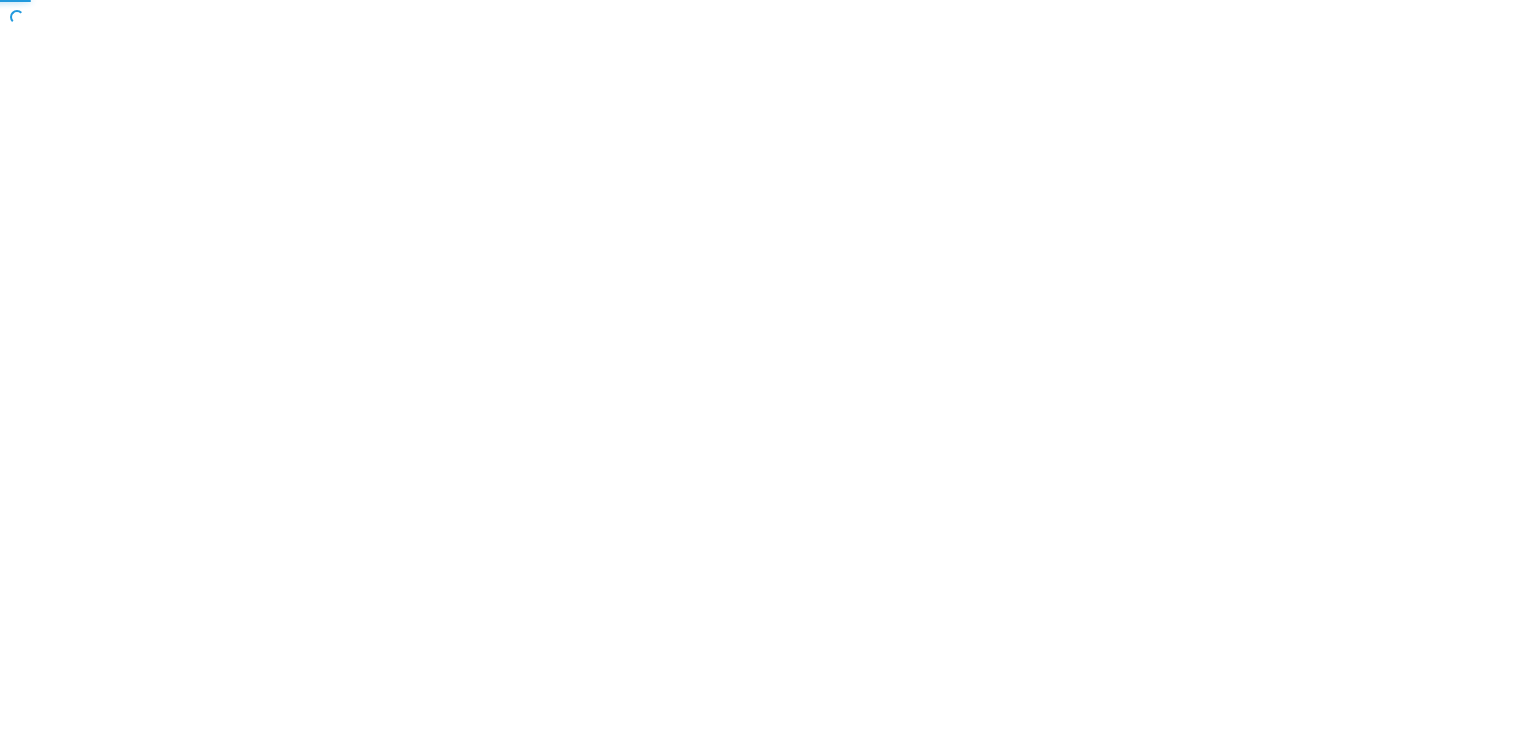 scroll, scrollTop: 0, scrollLeft: 0, axis: both 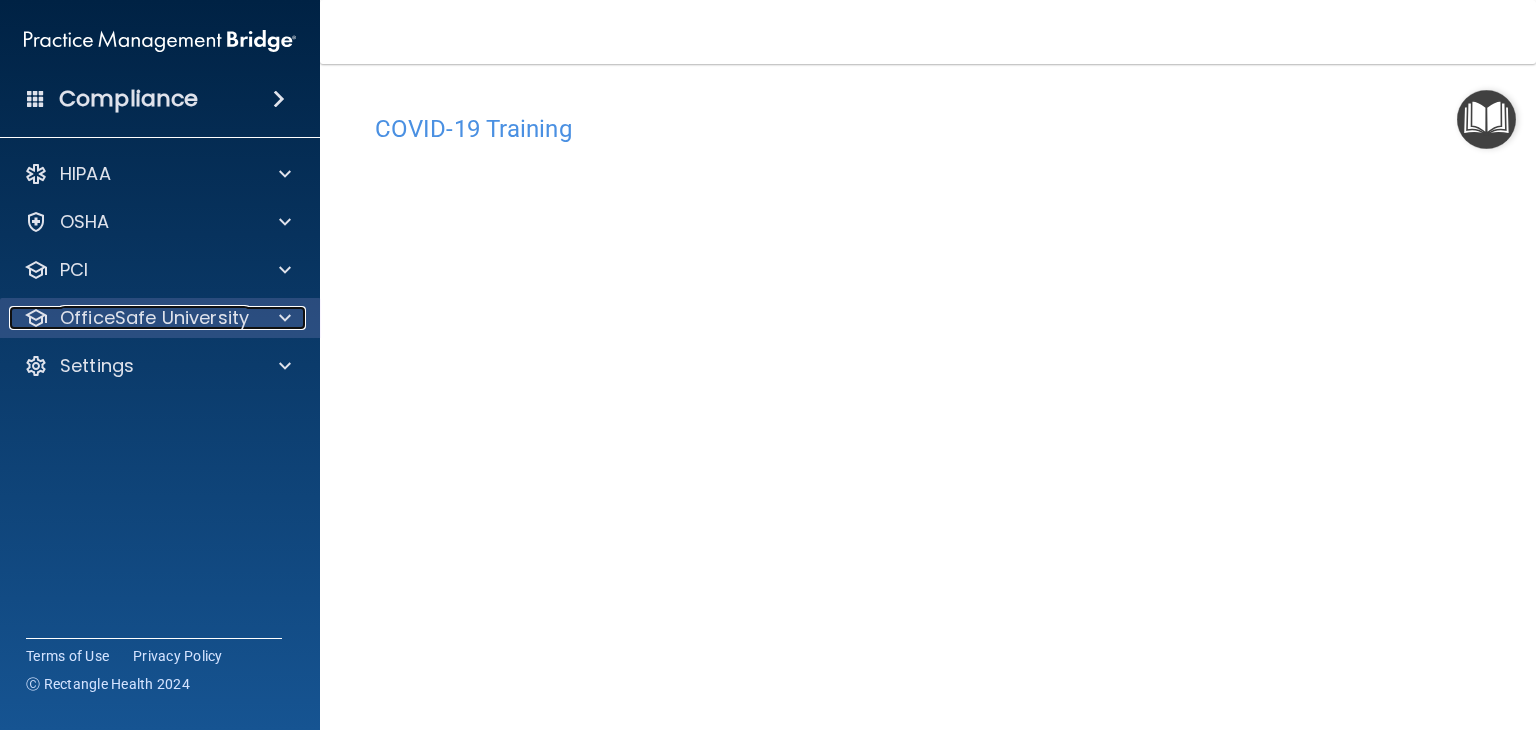 click on "OfficeSafe University" at bounding box center [154, 318] 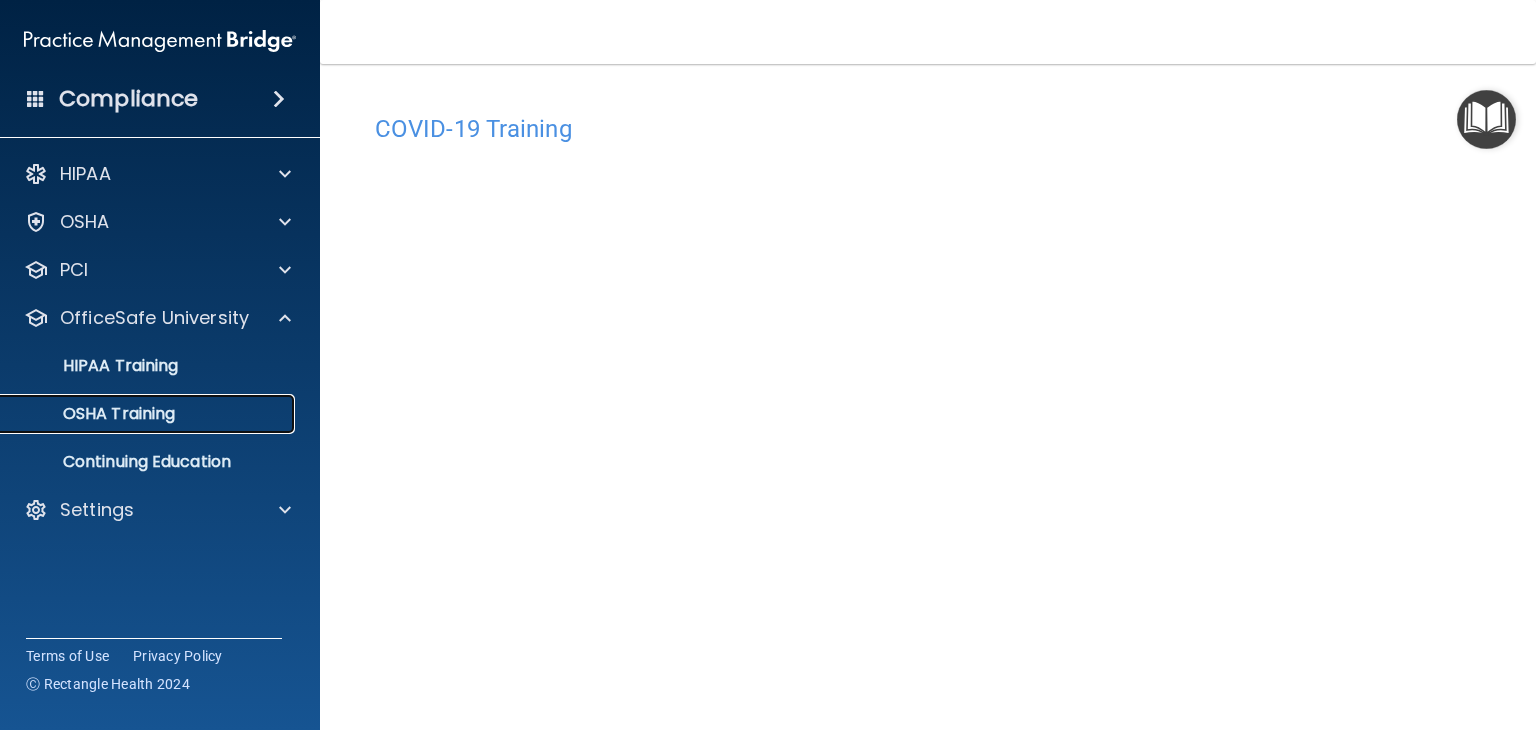 click on "OSHA Training" at bounding box center (137, 414) 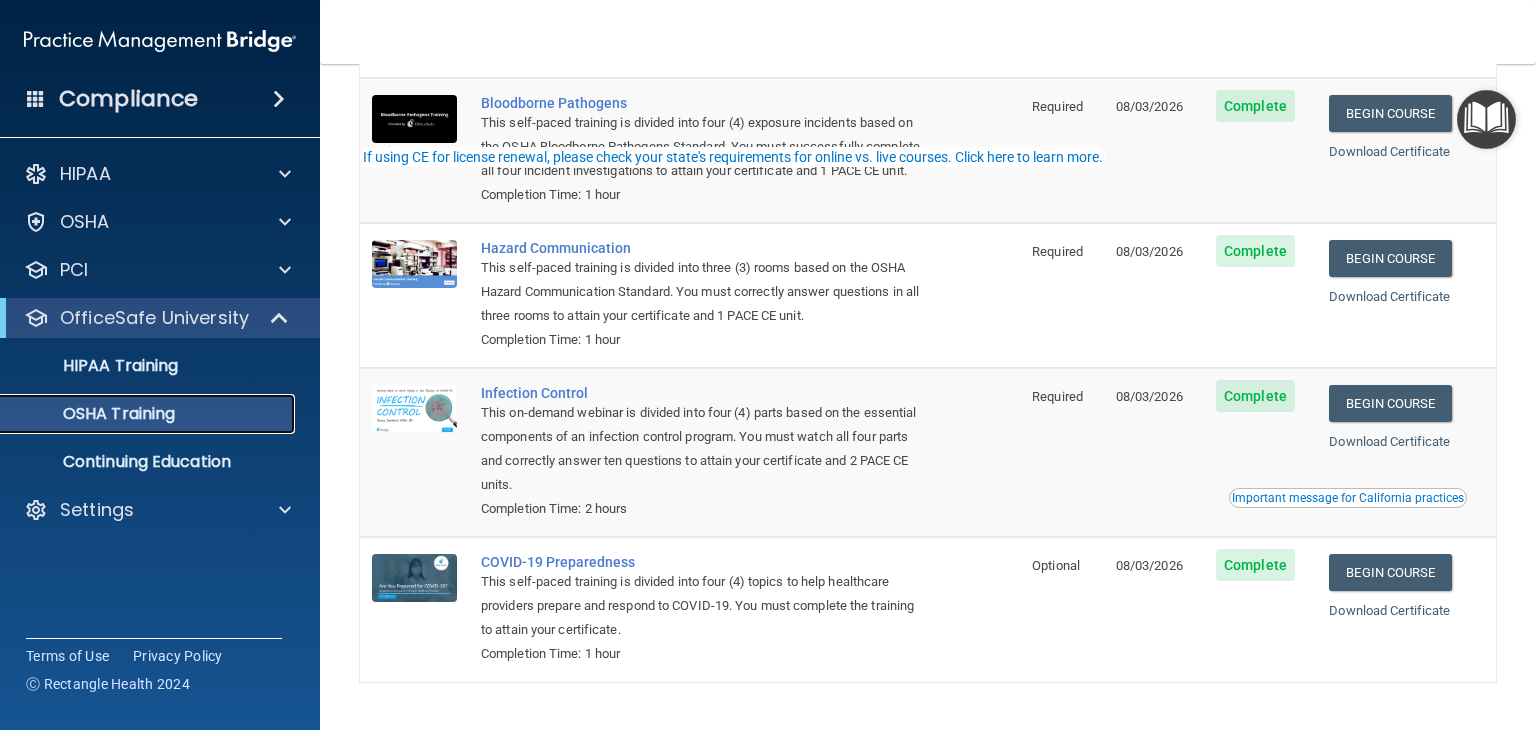 scroll, scrollTop: 228, scrollLeft: 0, axis: vertical 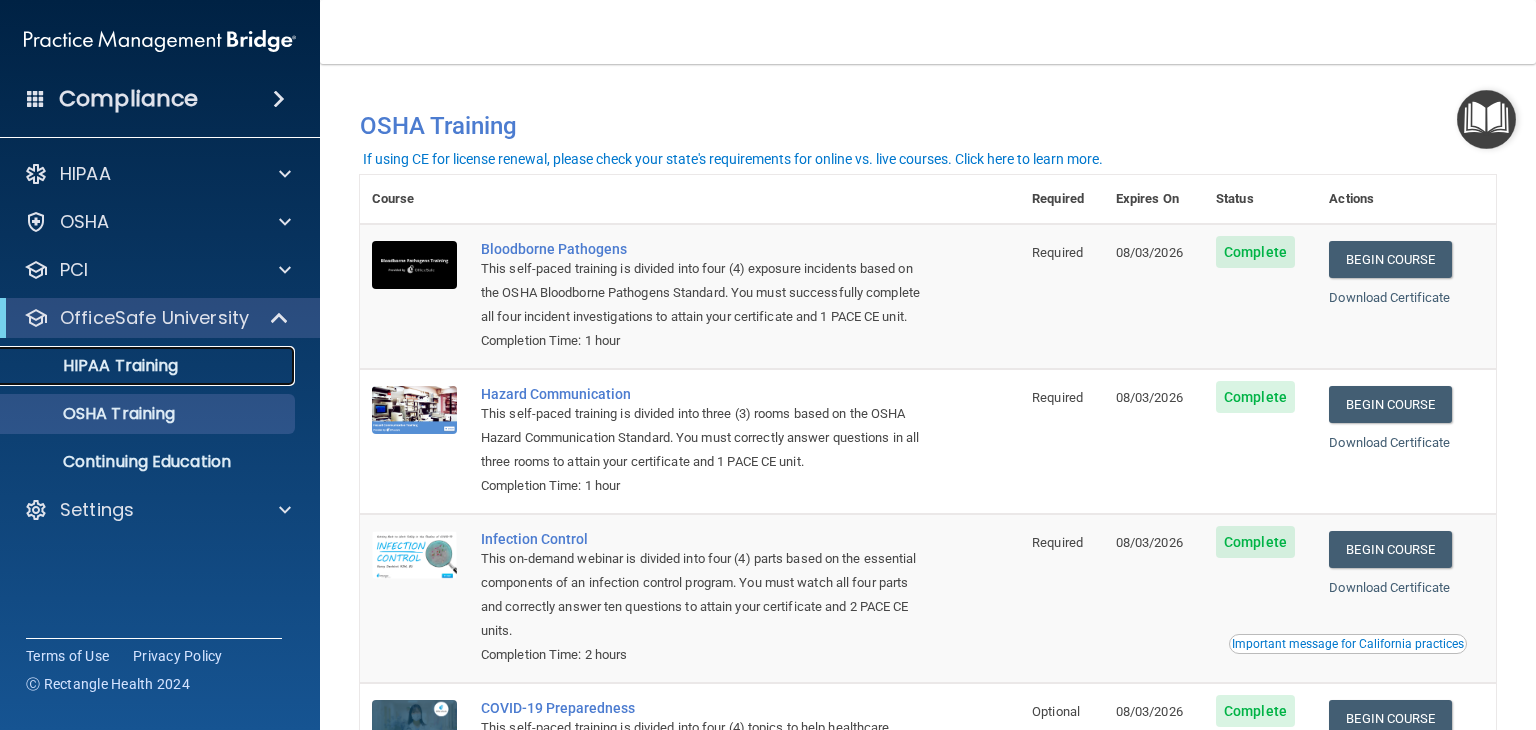 click on "HIPAA Training" at bounding box center (137, 366) 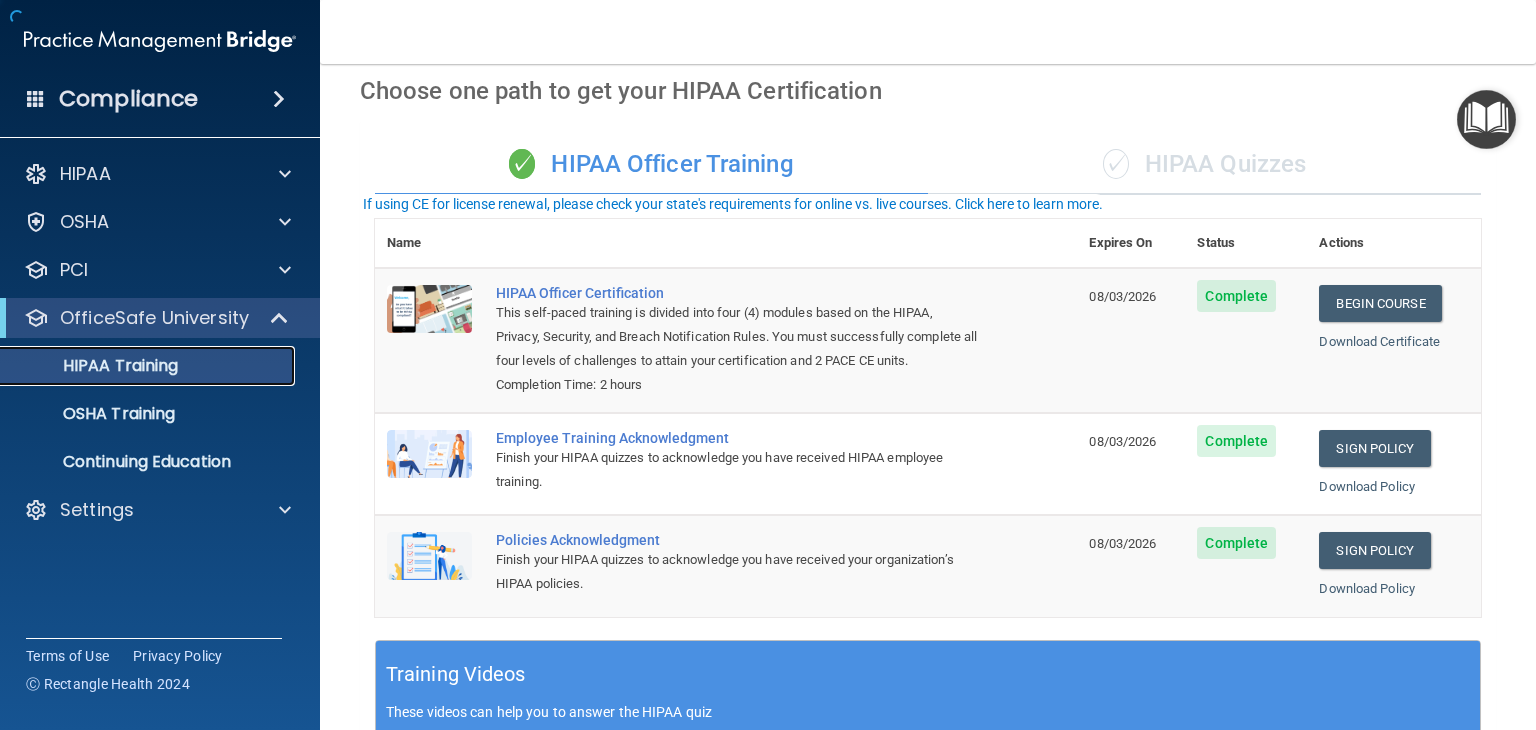 scroll, scrollTop: 0, scrollLeft: 0, axis: both 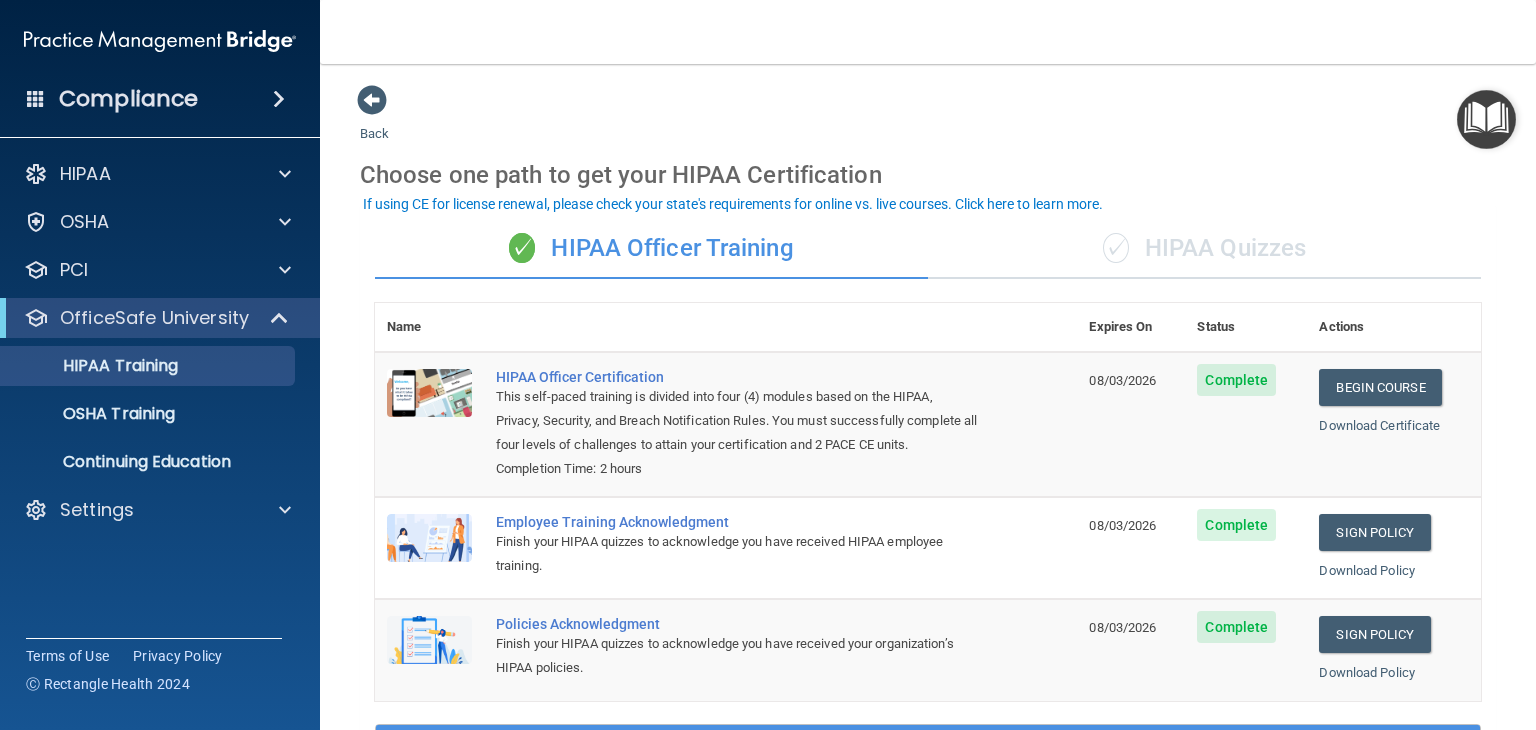 click on "Compliance" at bounding box center (160, 99) 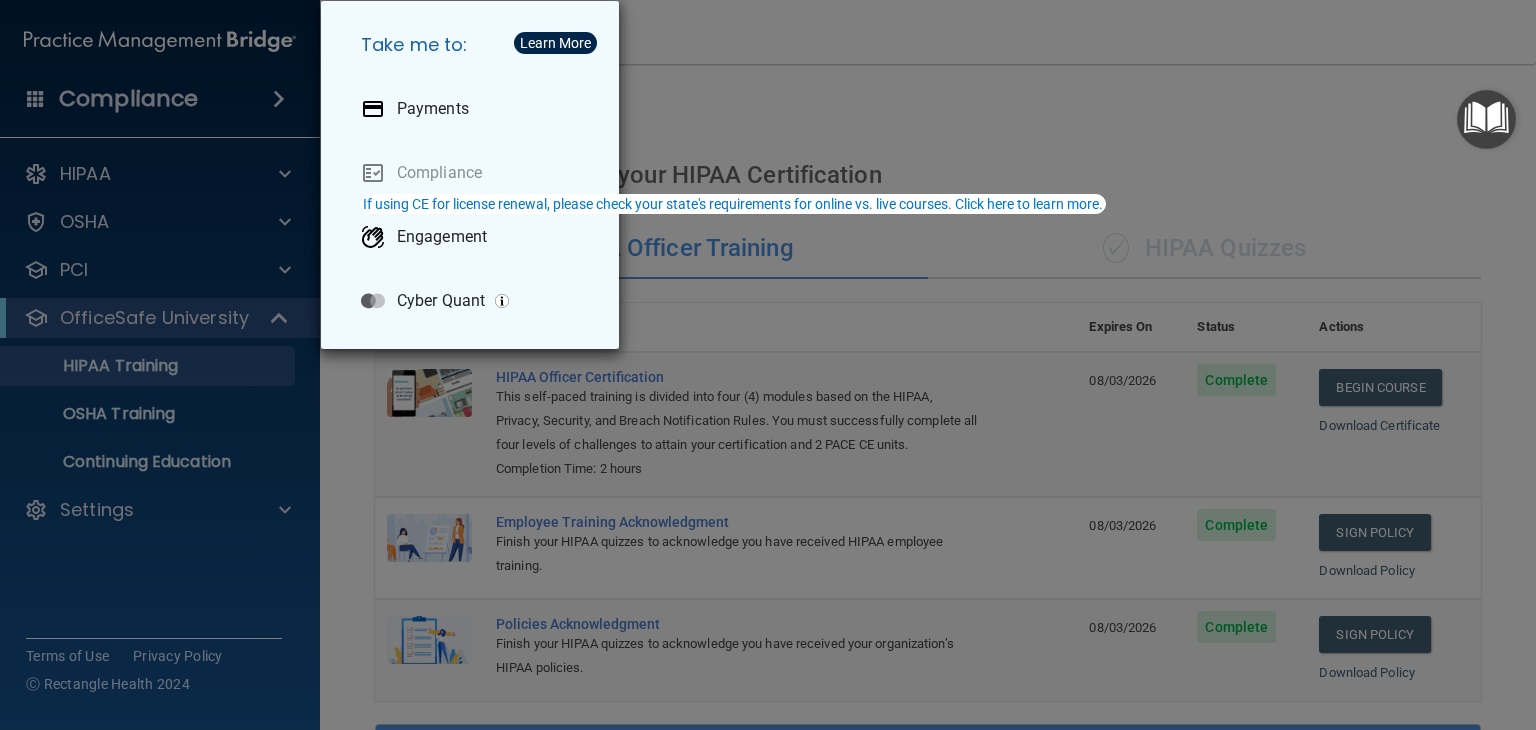 click on "Take me to:             Payments                   Compliance                     Engagement                     Cyber Quant" at bounding box center (768, 365) 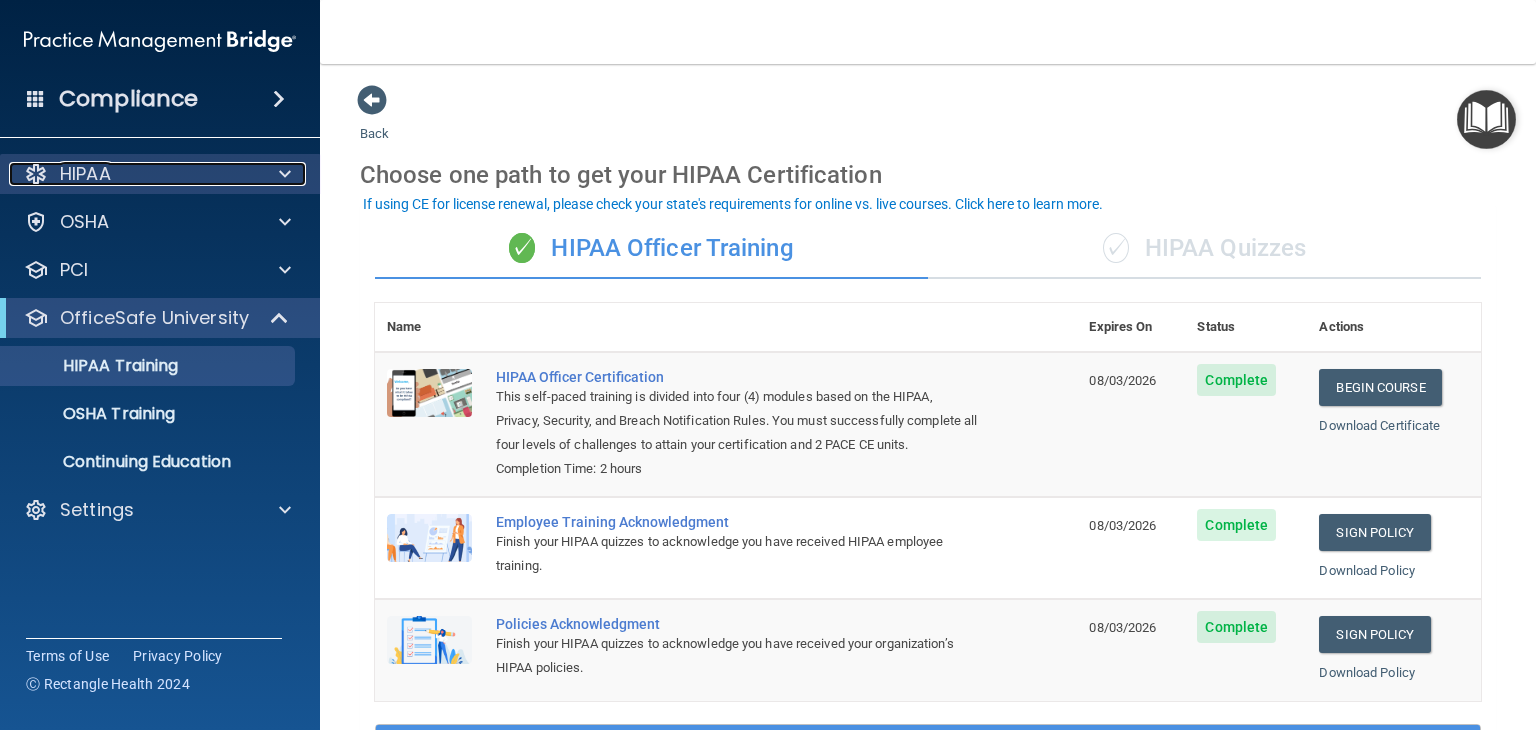 click at bounding box center [285, 174] 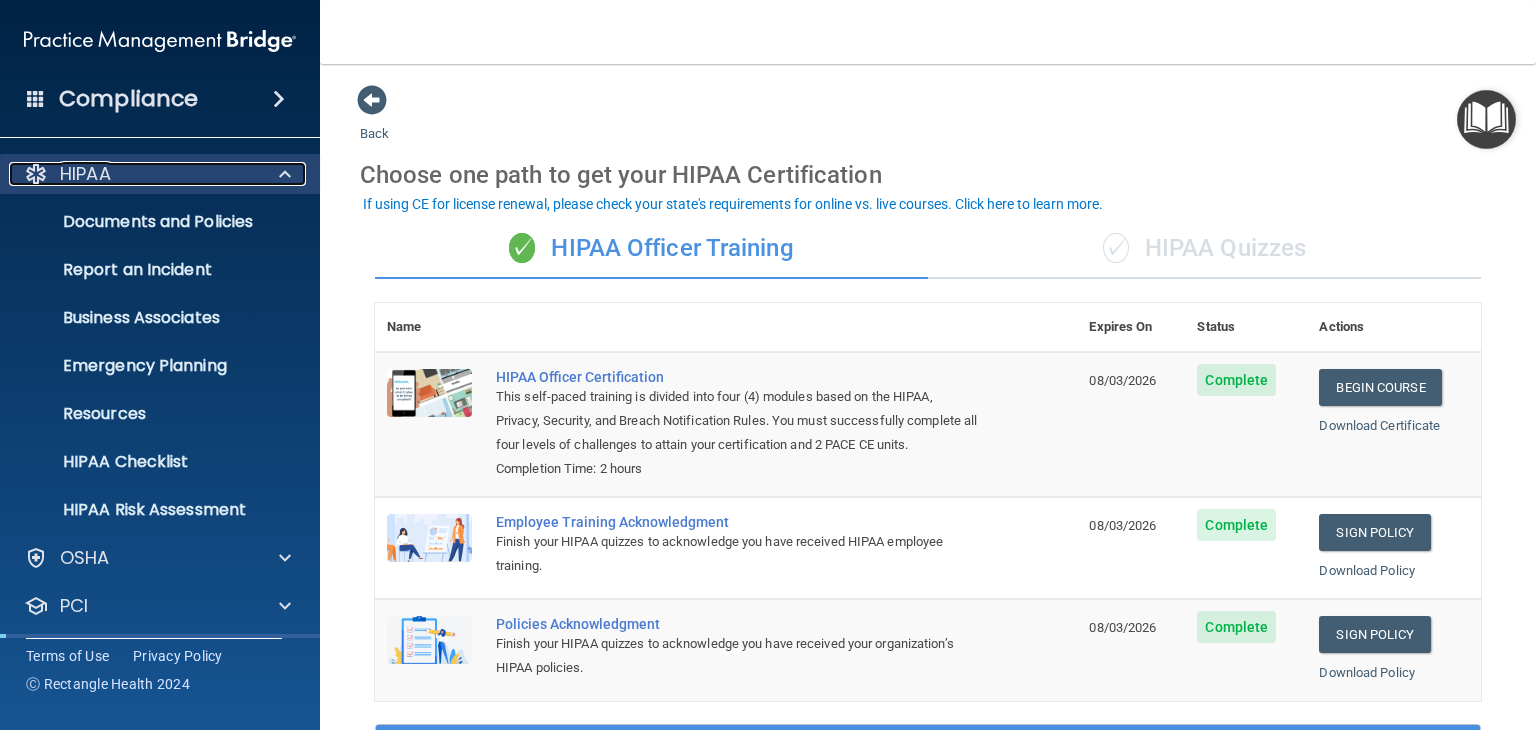 click at bounding box center (285, 174) 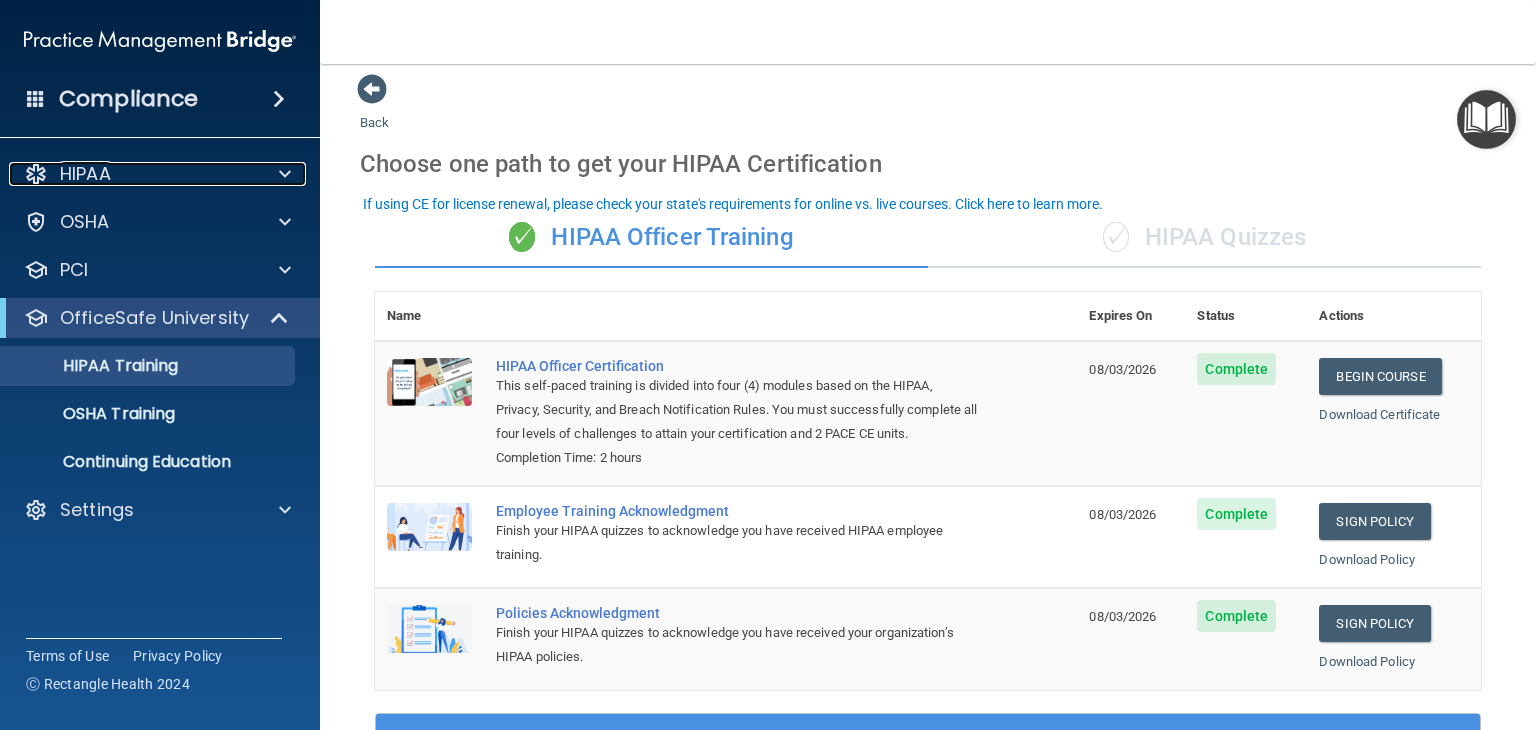 scroll, scrollTop: 0, scrollLeft: 0, axis: both 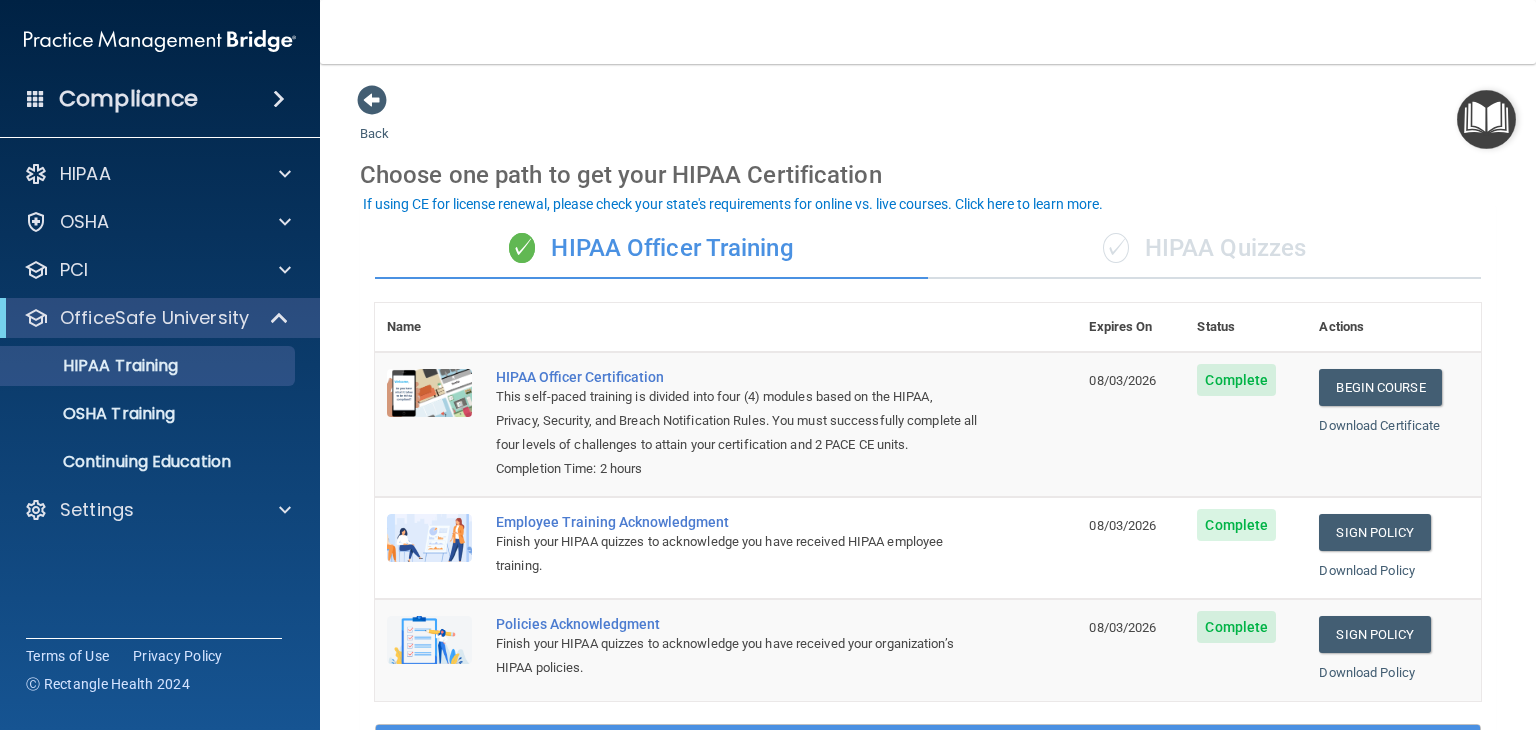click at bounding box center [279, 99] 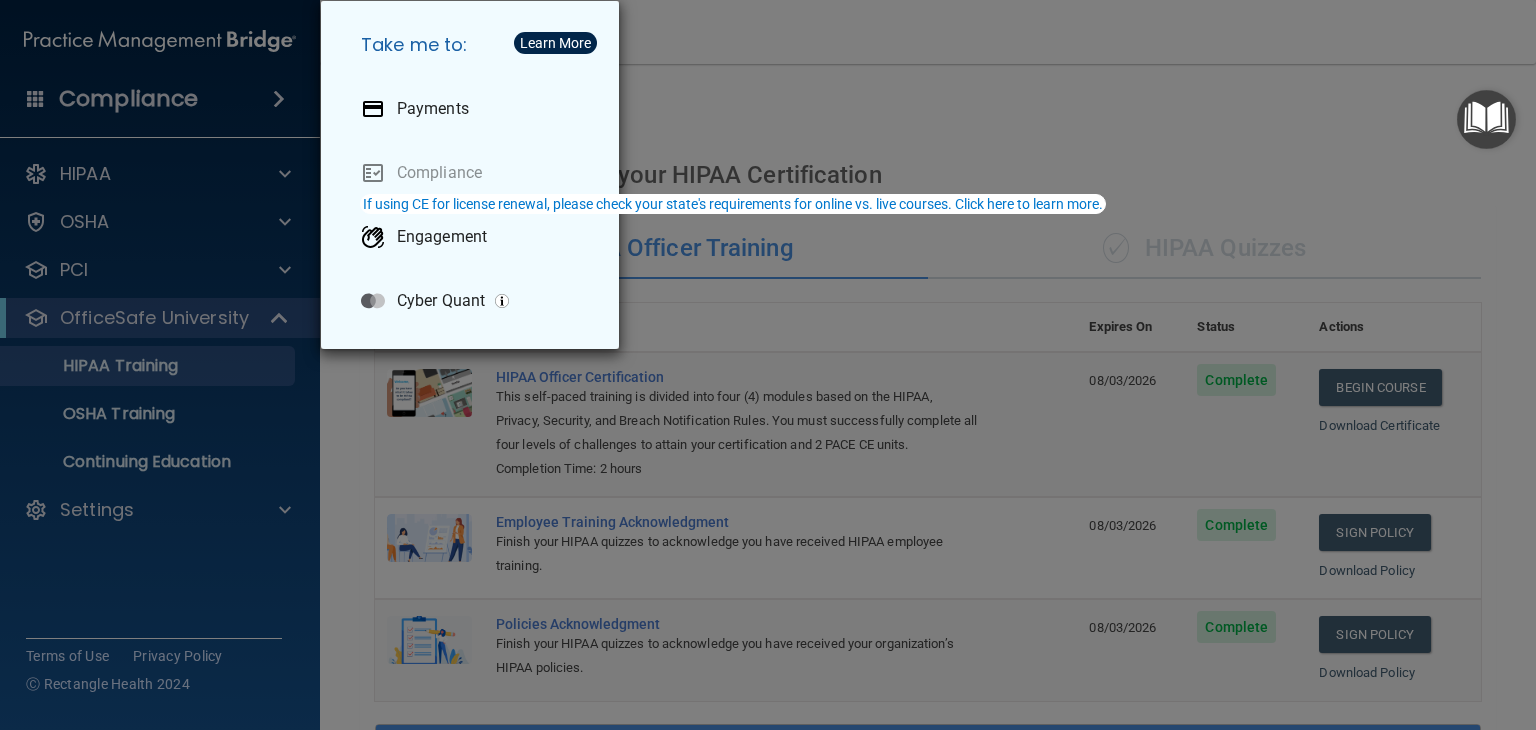 click on "Take me to:             Payments                   Compliance                     Engagement                     Cyber Quant" at bounding box center (768, 365) 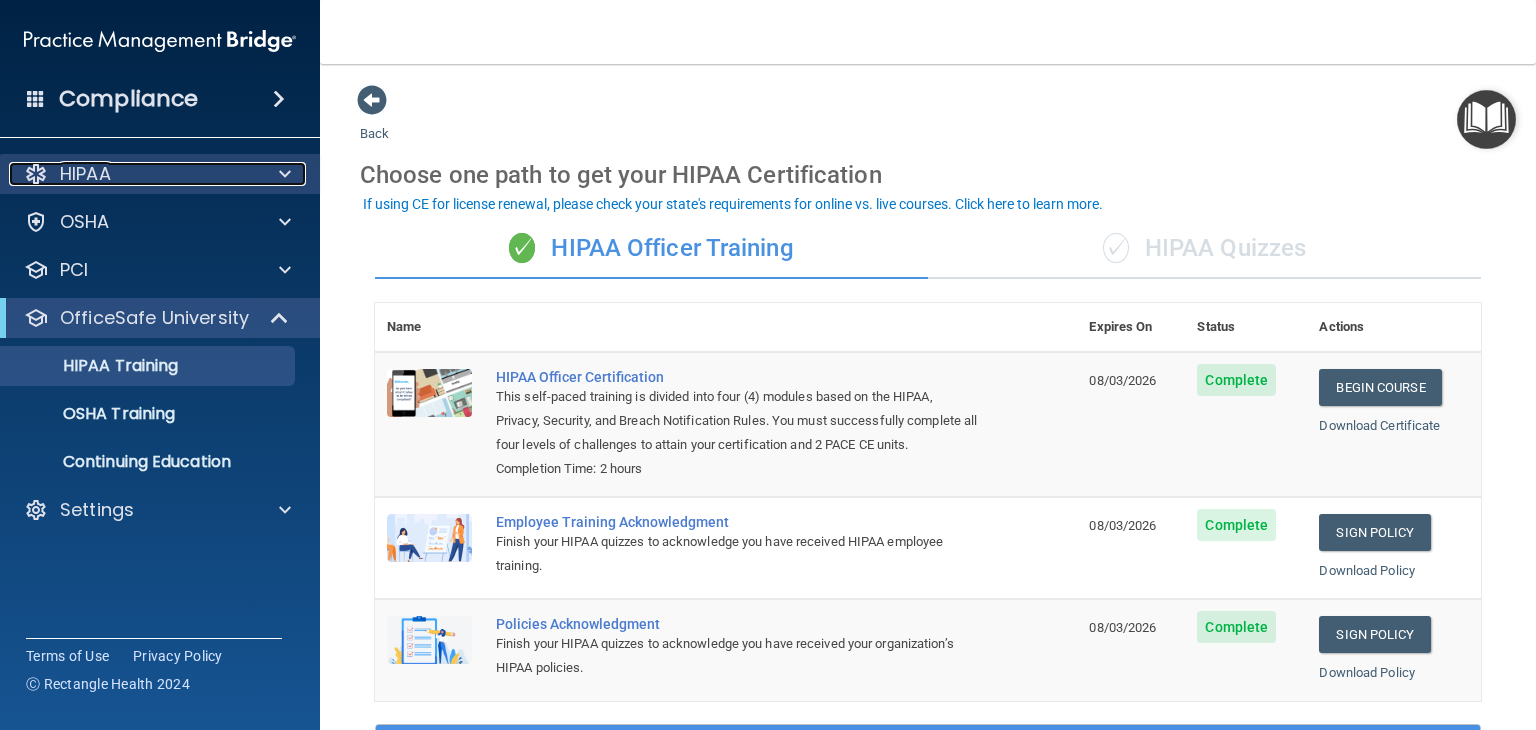 click at bounding box center (285, 174) 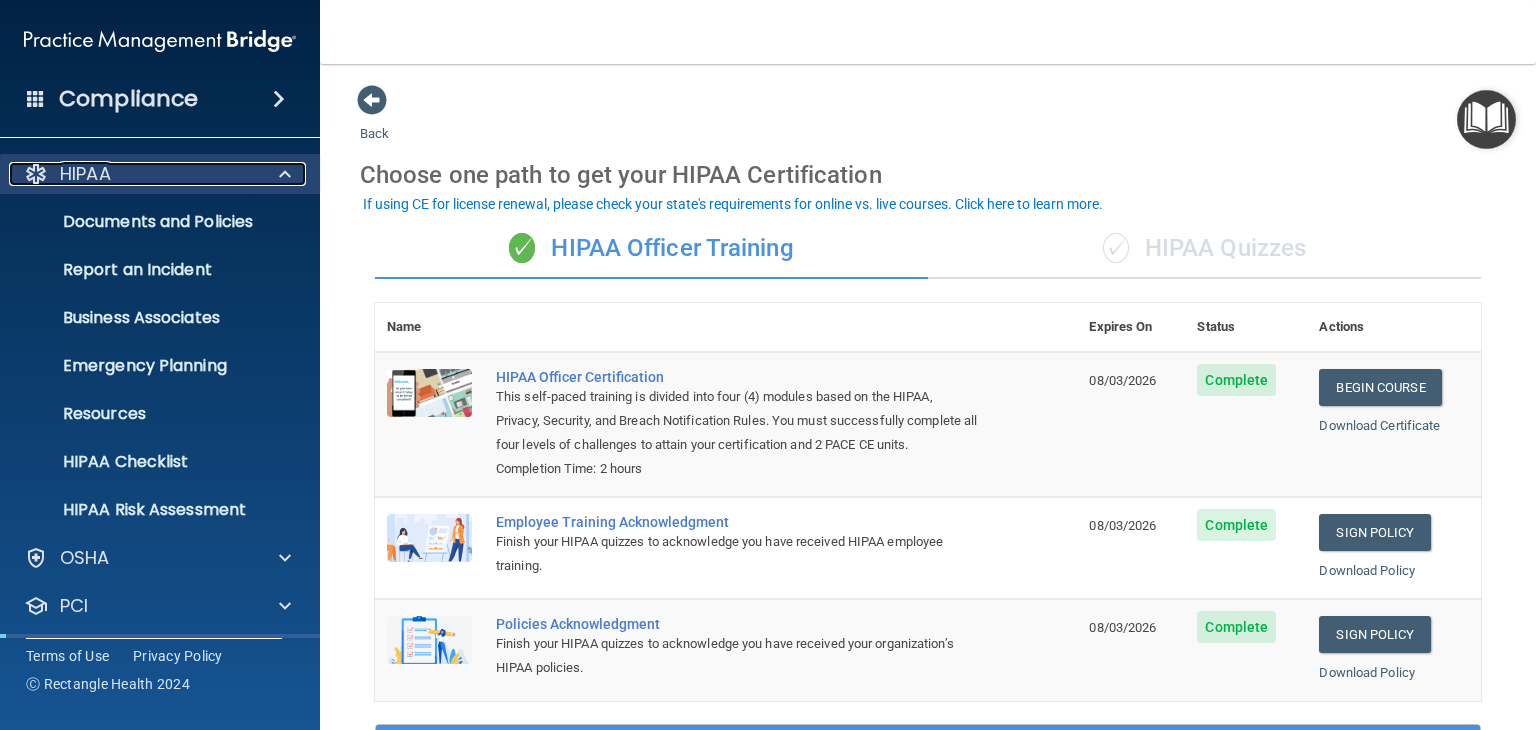click at bounding box center [282, 174] 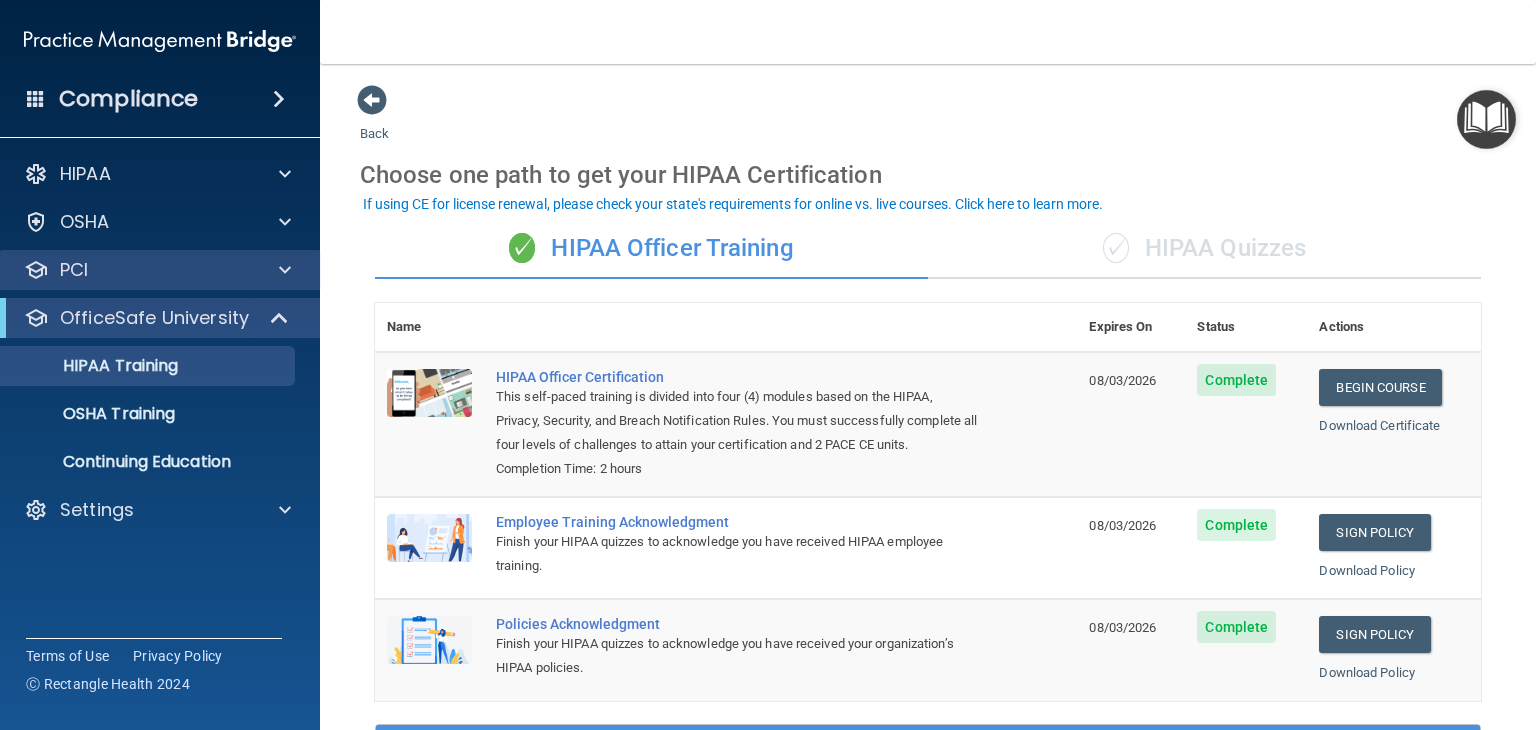 click on "PCI" at bounding box center [160, 270] 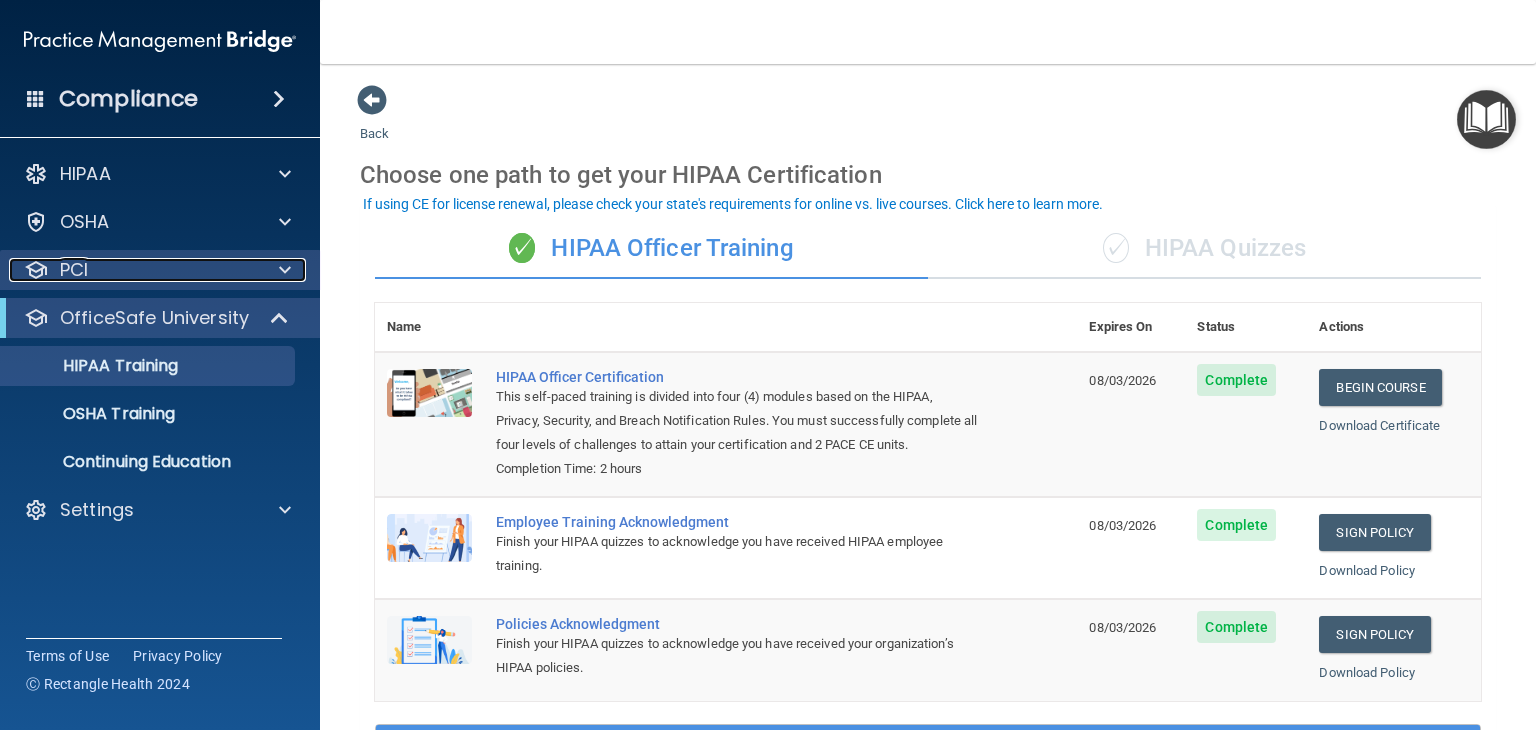 click at bounding box center (282, 270) 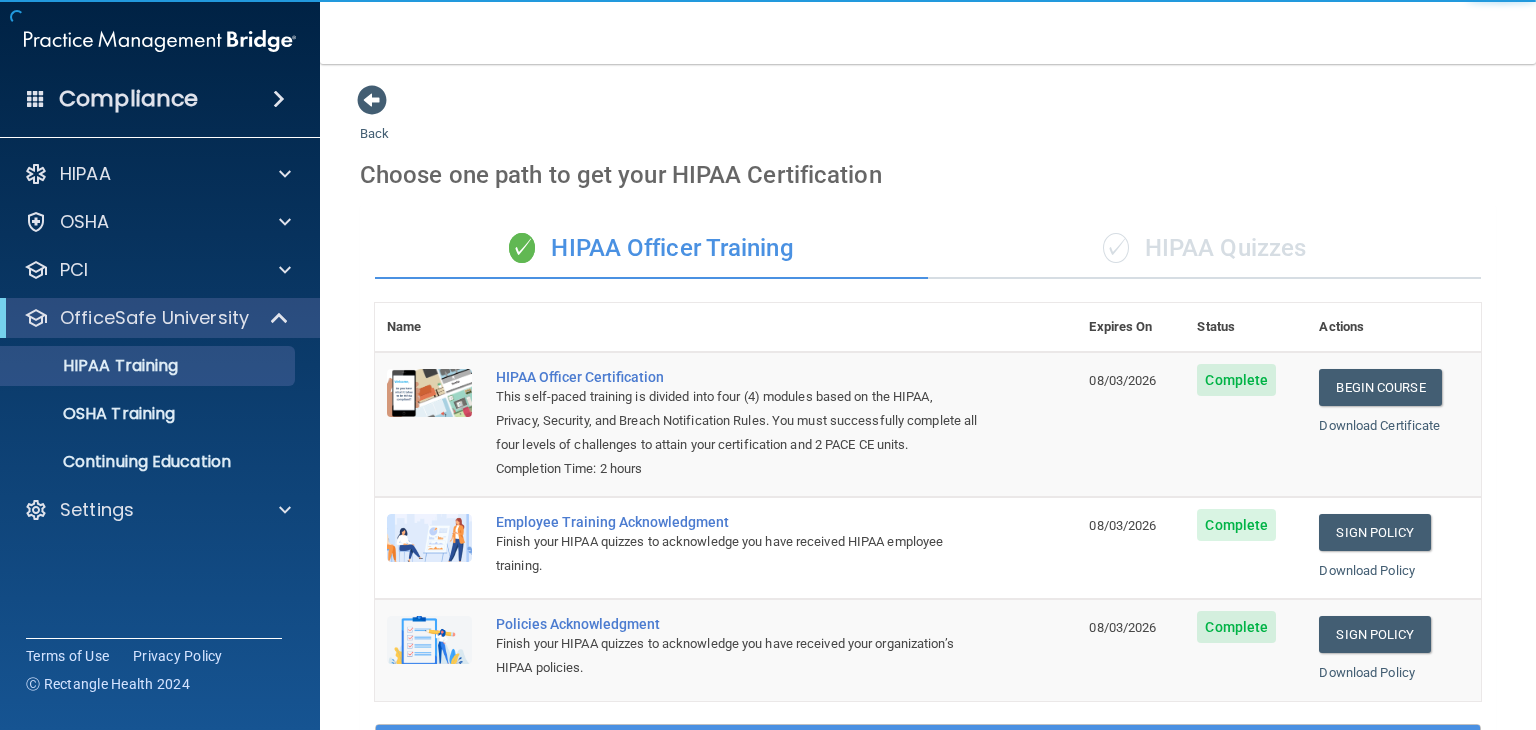 scroll, scrollTop: 0, scrollLeft: 0, axis: both 